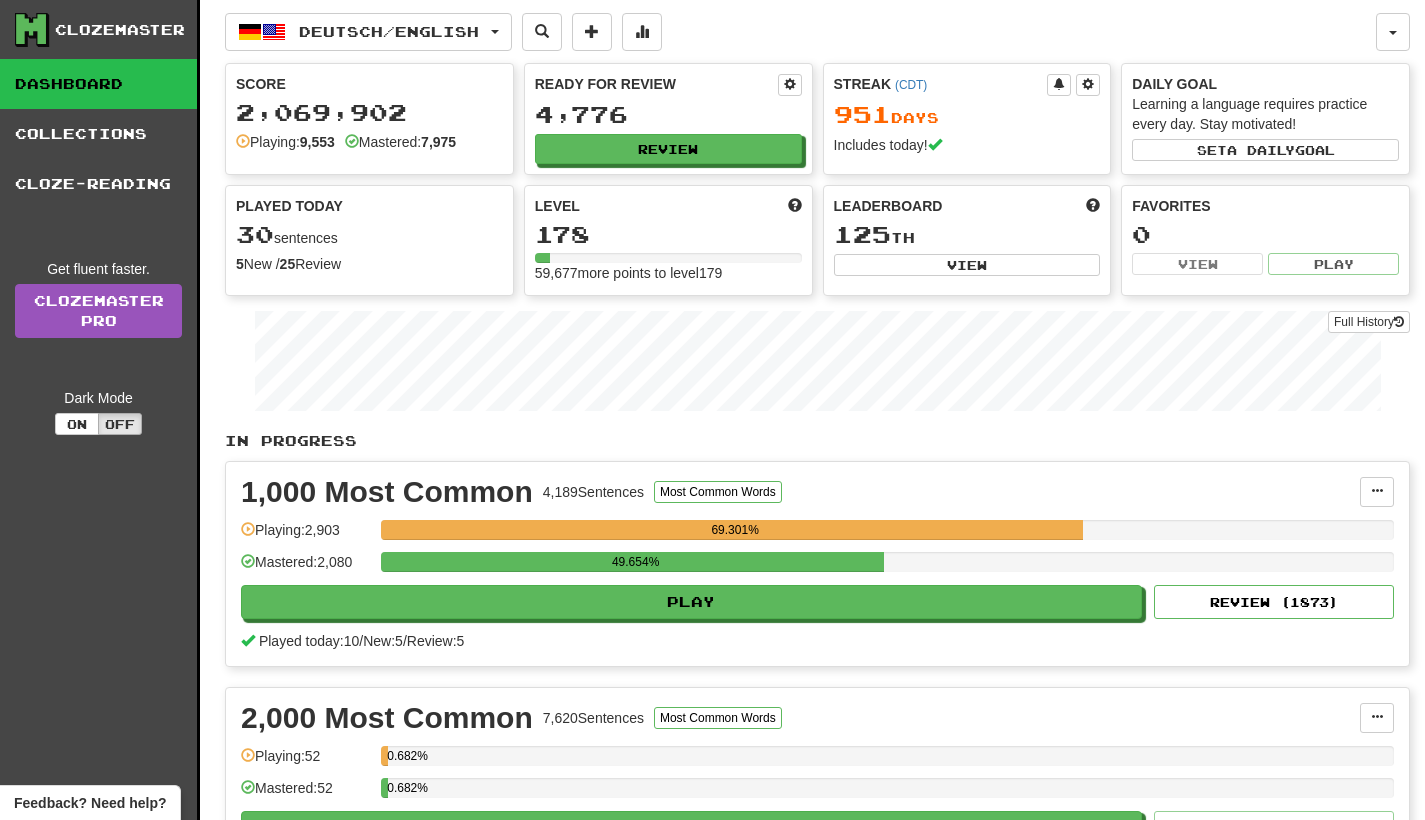 scroll, scrollTop: 0, scrollLeft: 0, axis: both 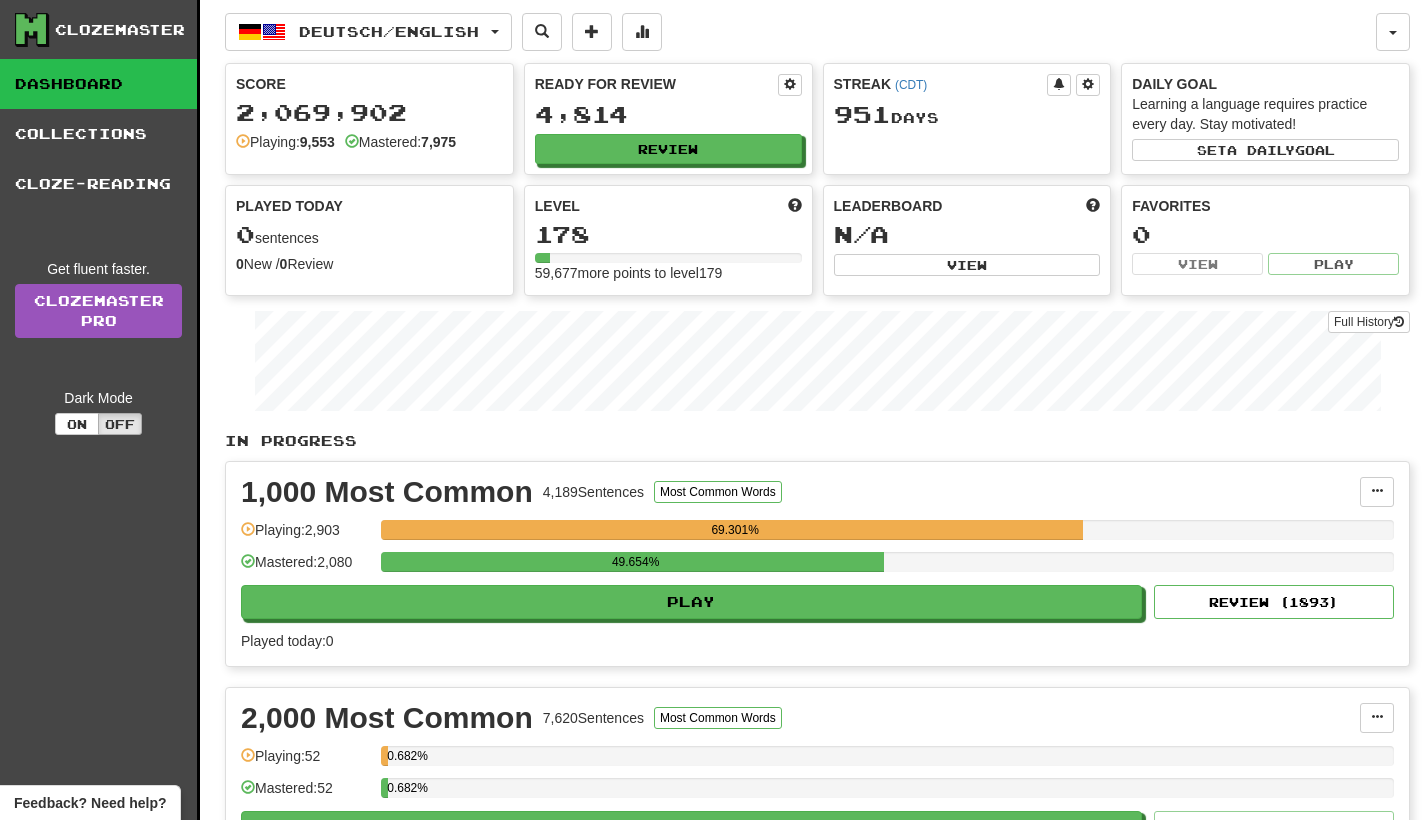 click on "Ready for Review 4,814   Review" at bounding box center [668, 119] 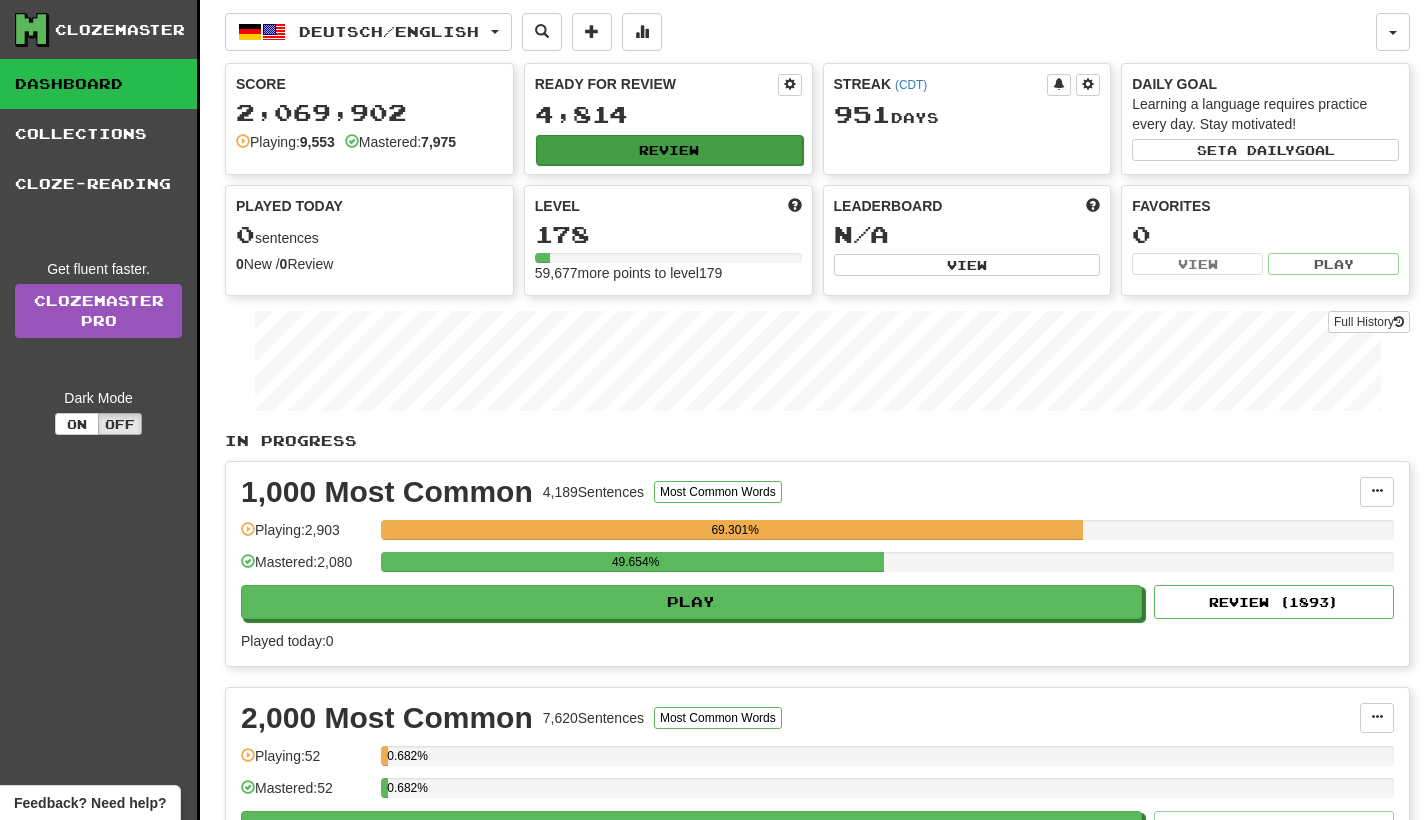 click on "Review" at bounding box center [669, 150] 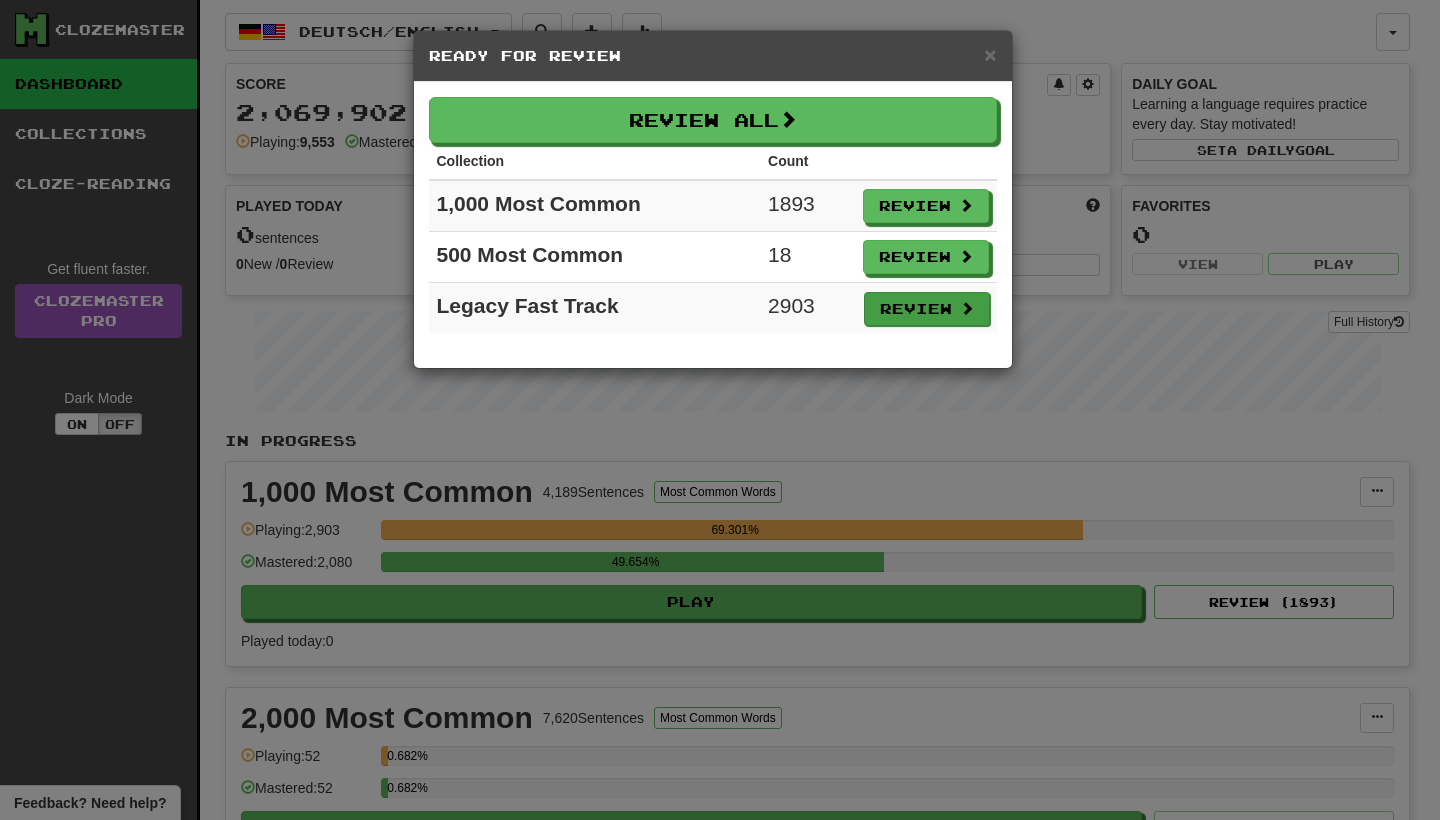 click on "Review" at bounding box center (927, 309) 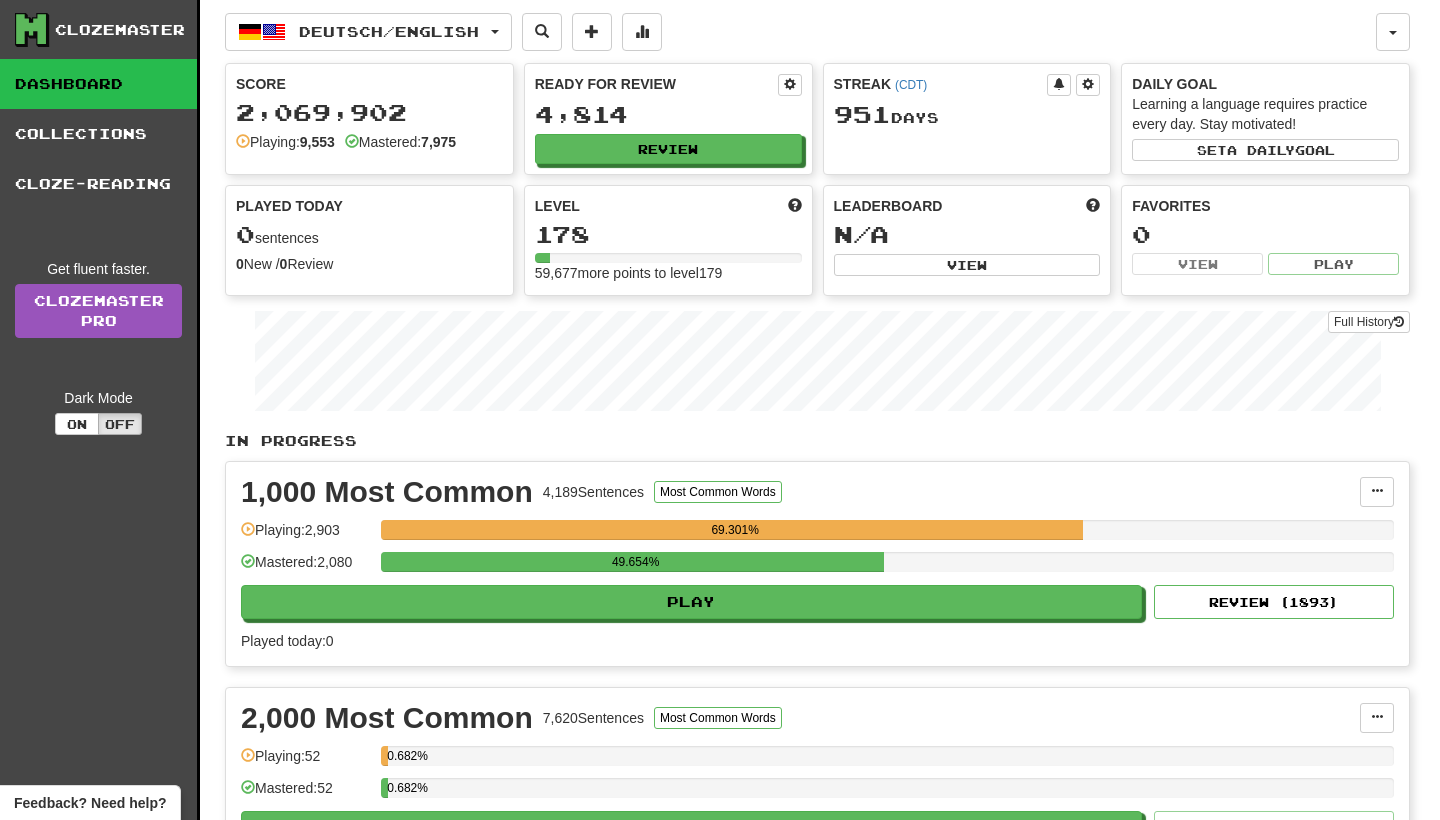 select on "**" 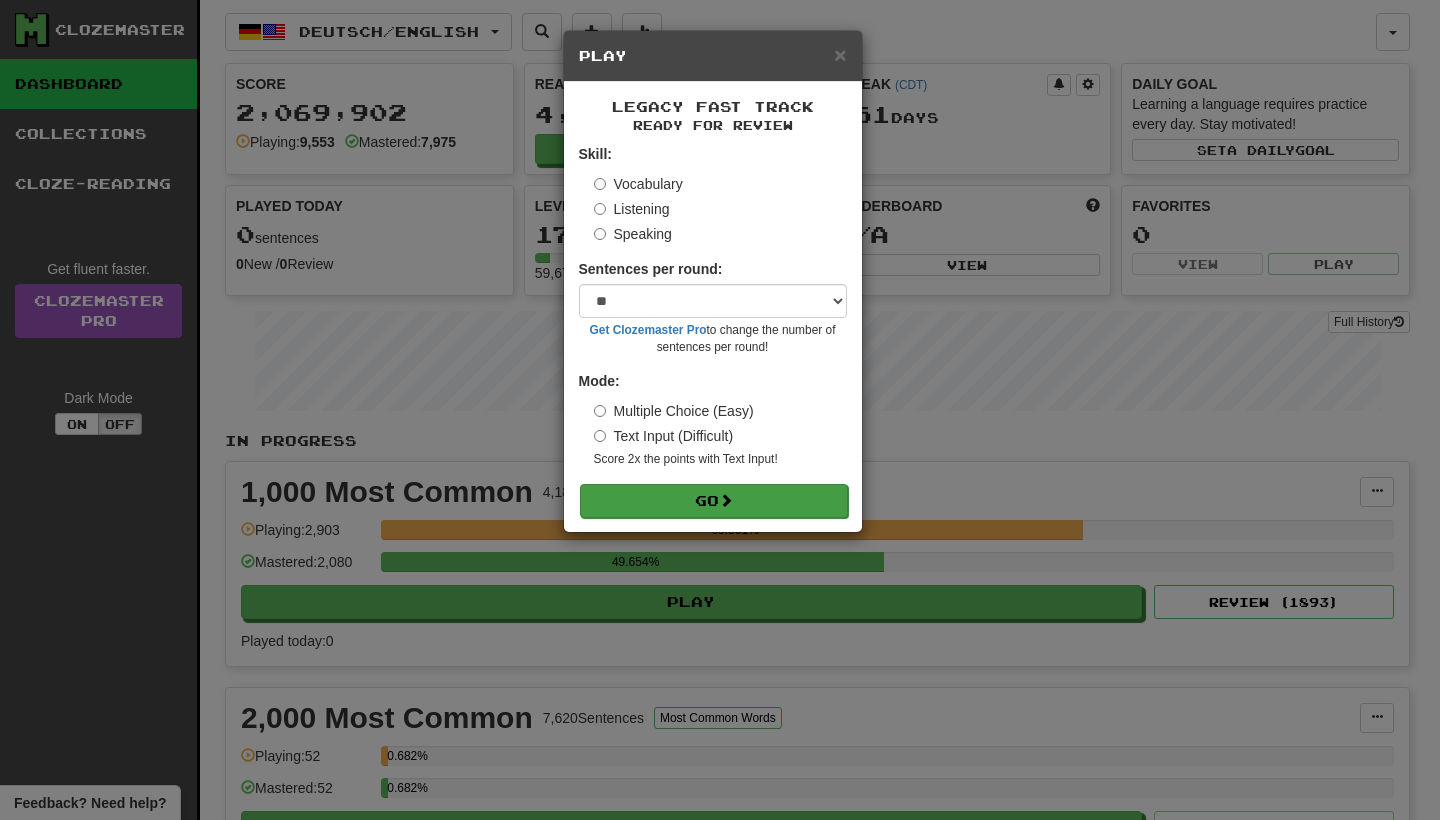 click on "Go" at bounding box center [714, 501] 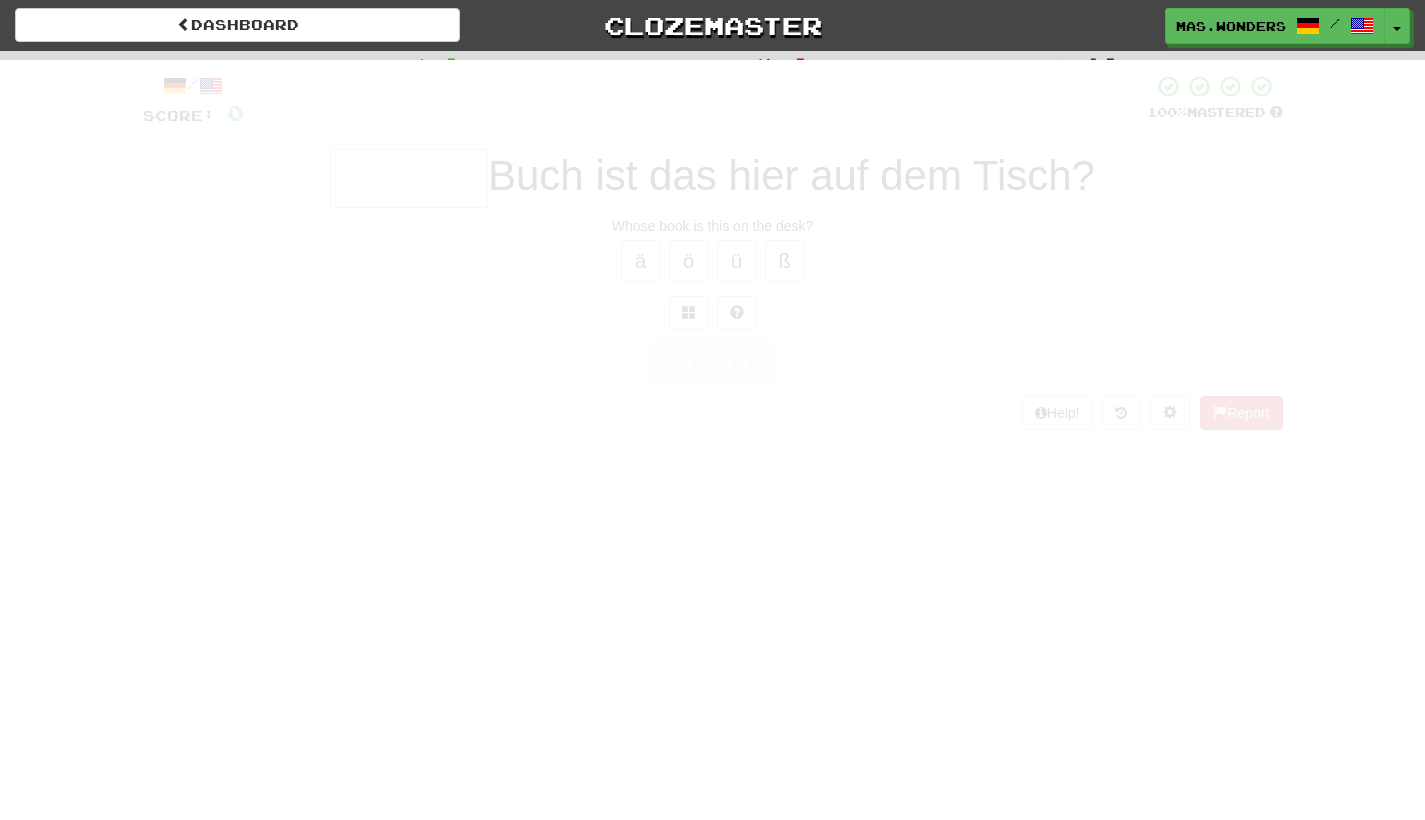 scroll, scrollTop: 0, scrollLeft: 0, axis: both 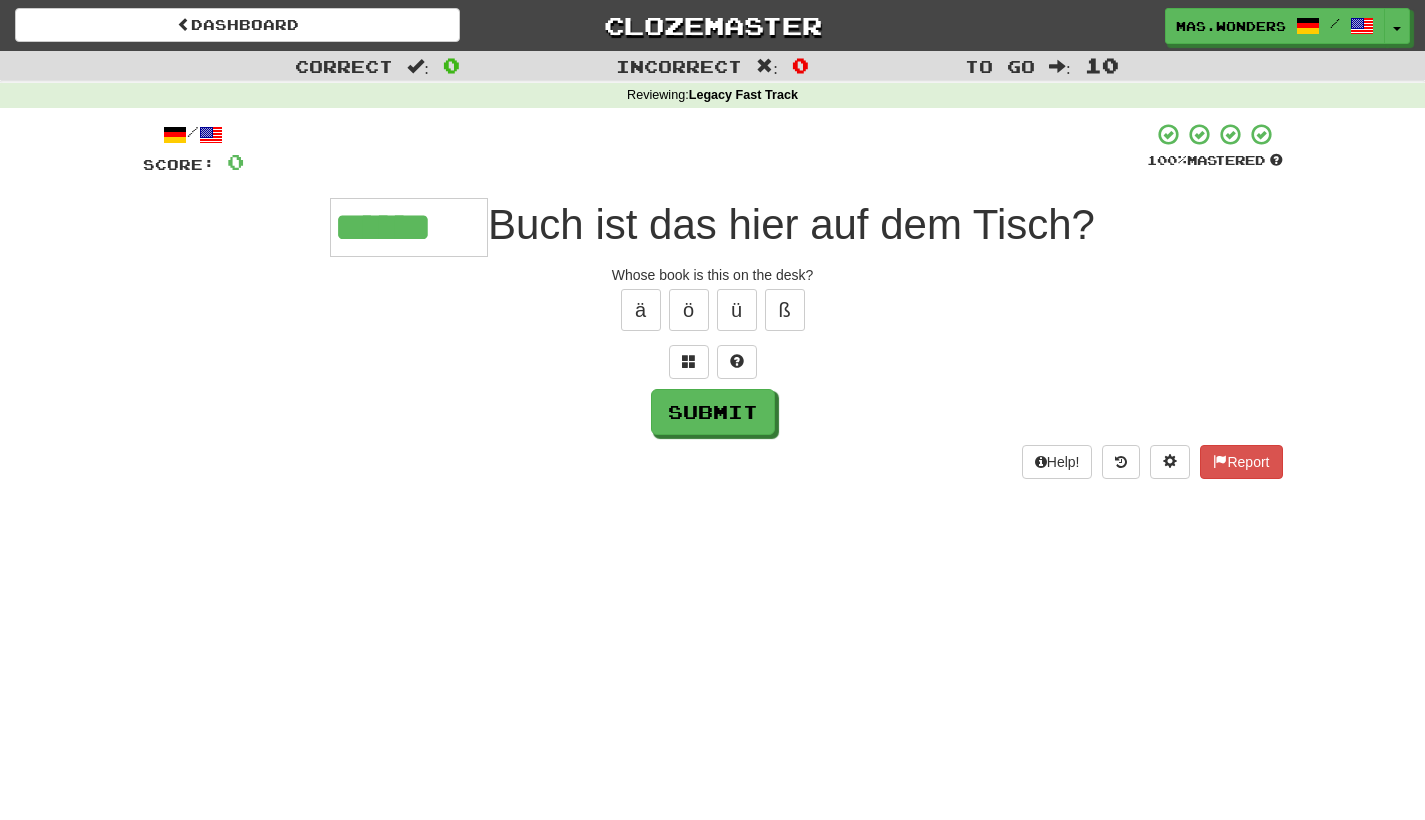type on "******" 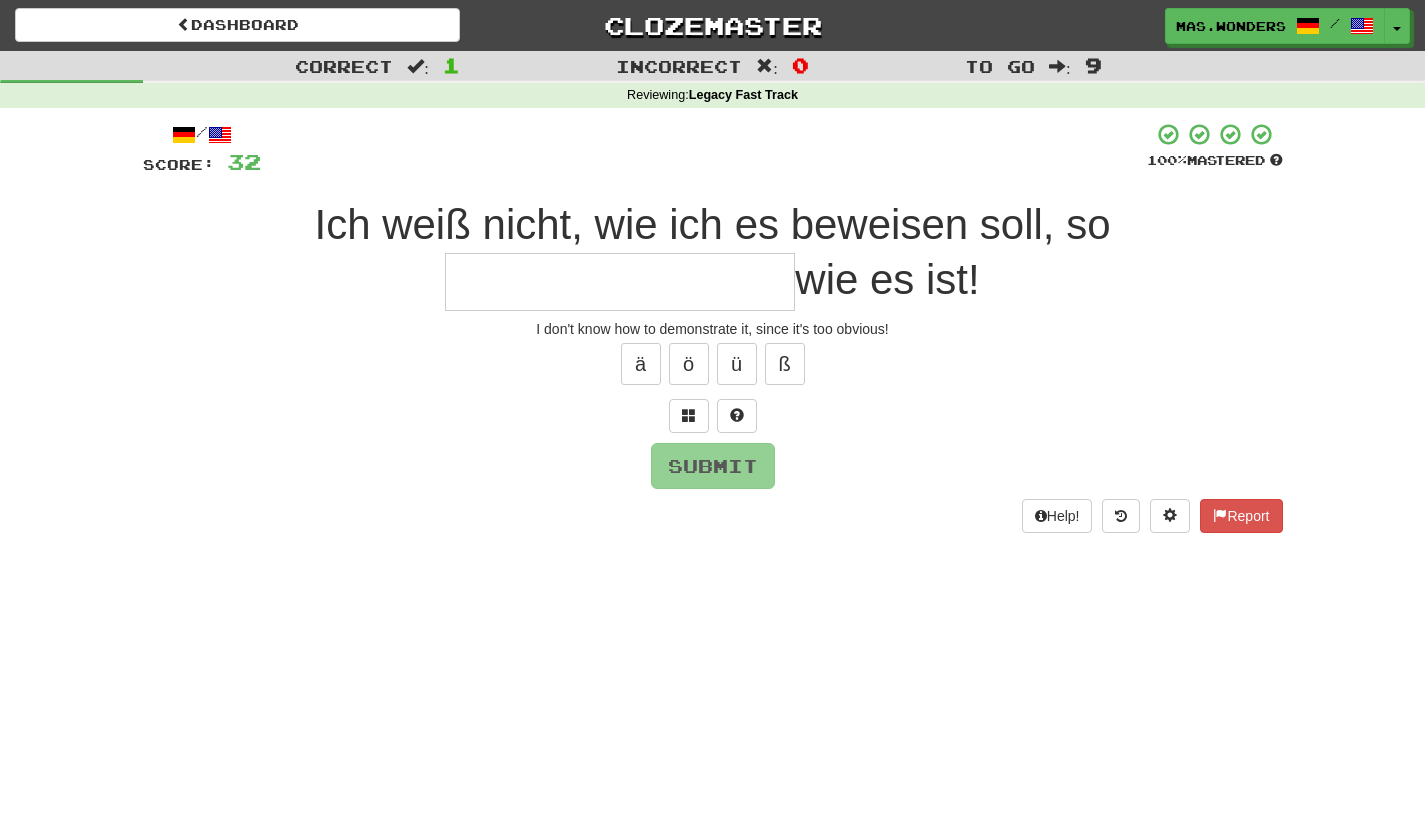 type on "*" 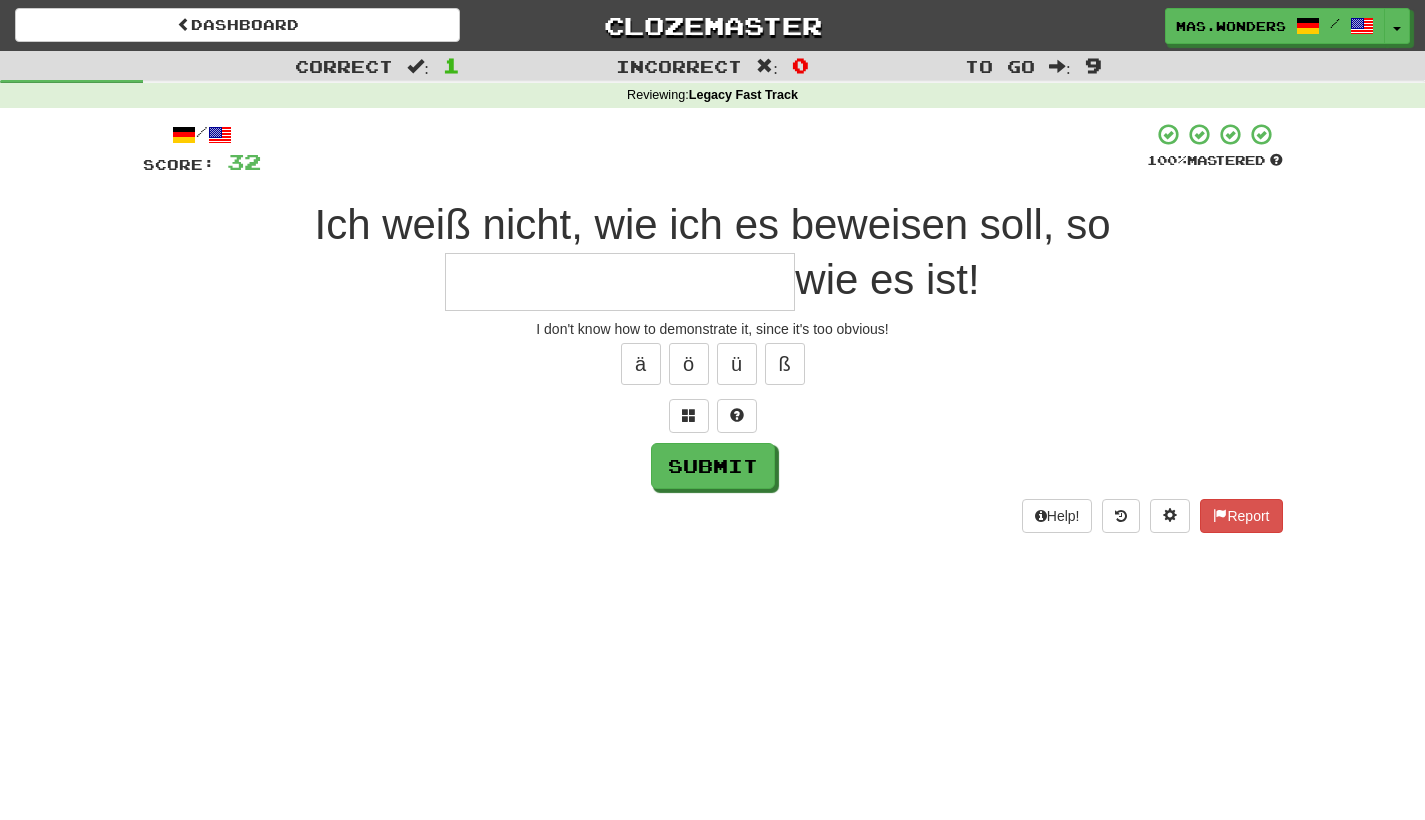 type on "*" 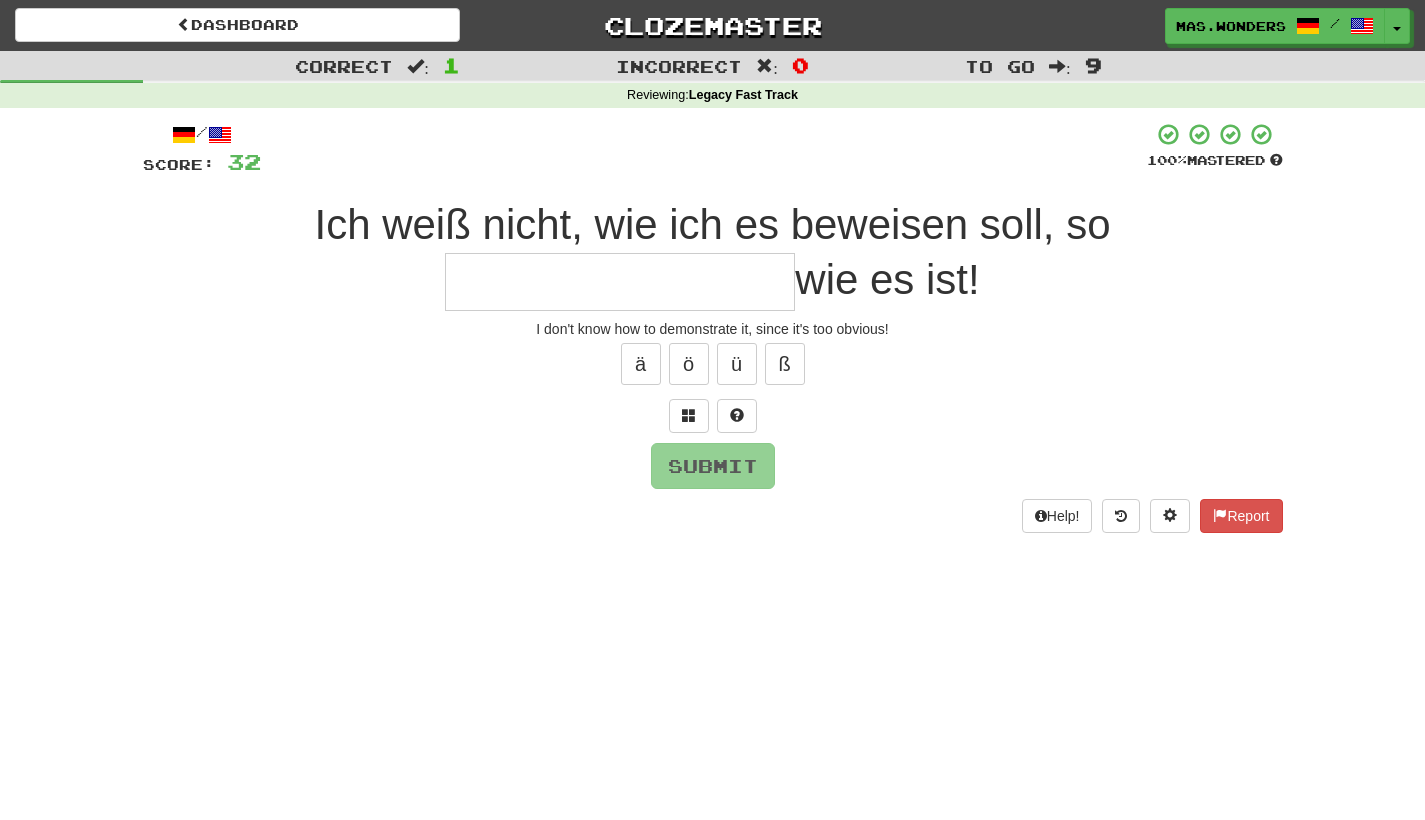 type on "*" 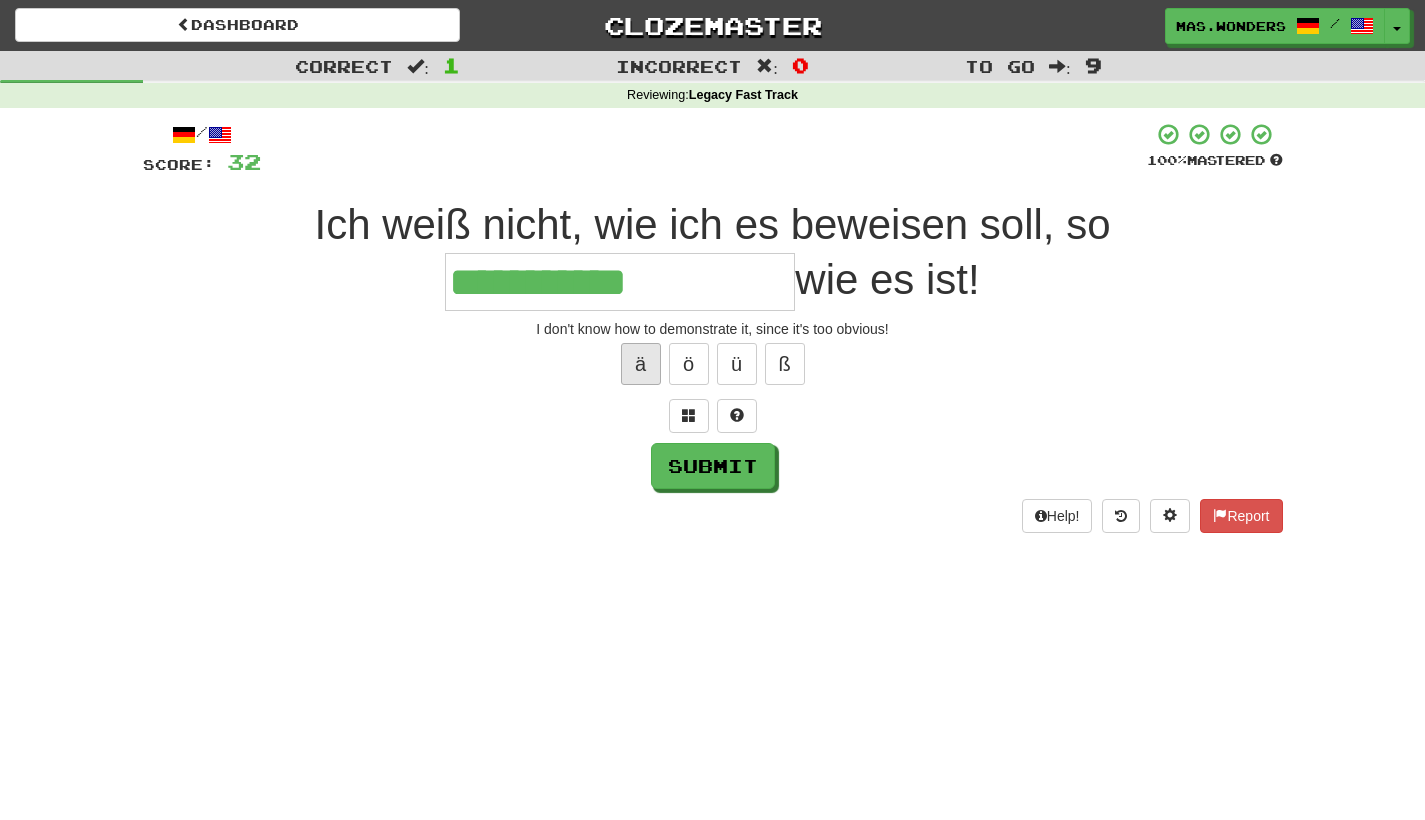 click on "ä" at bounding box center [641, 364] 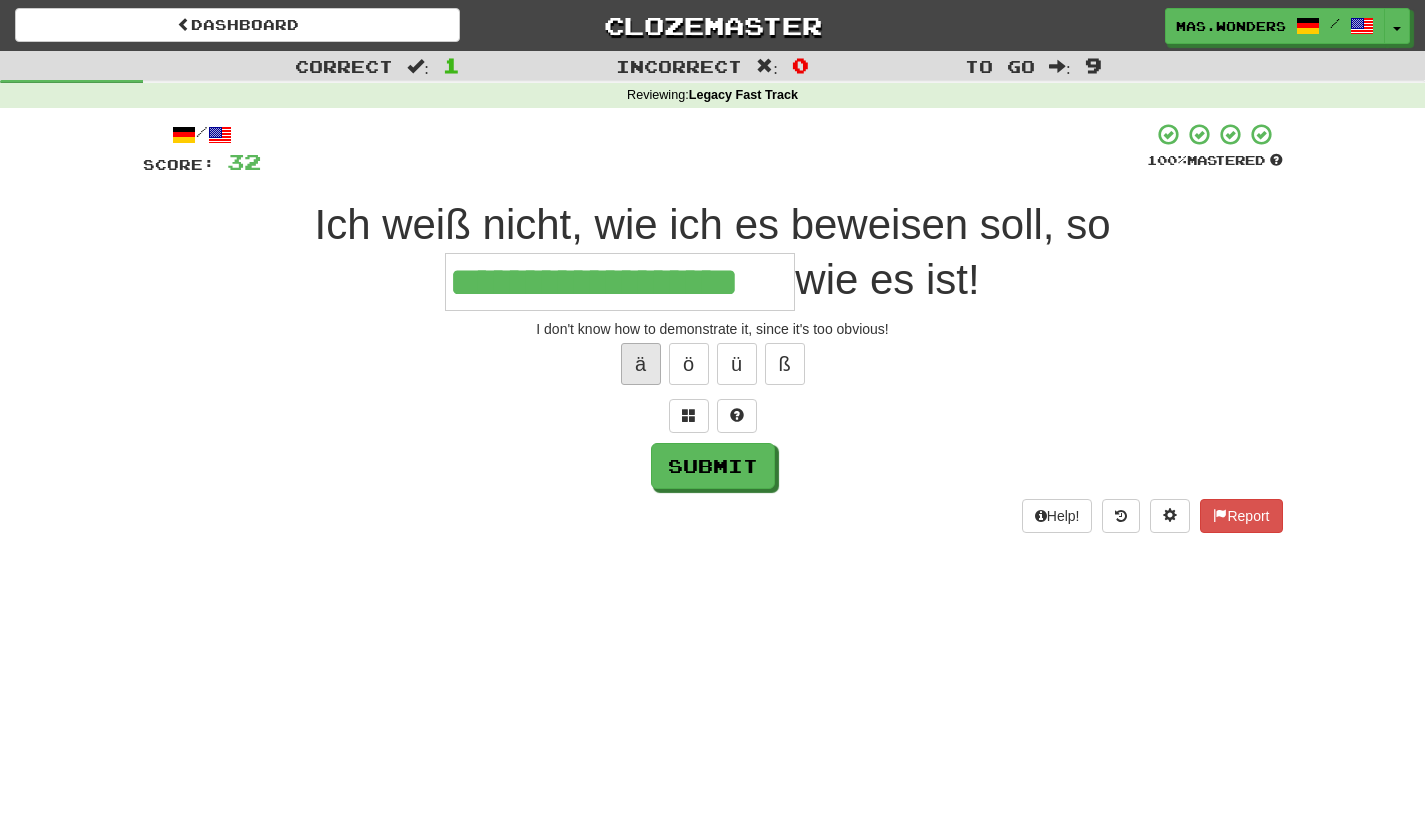 type on "**********" 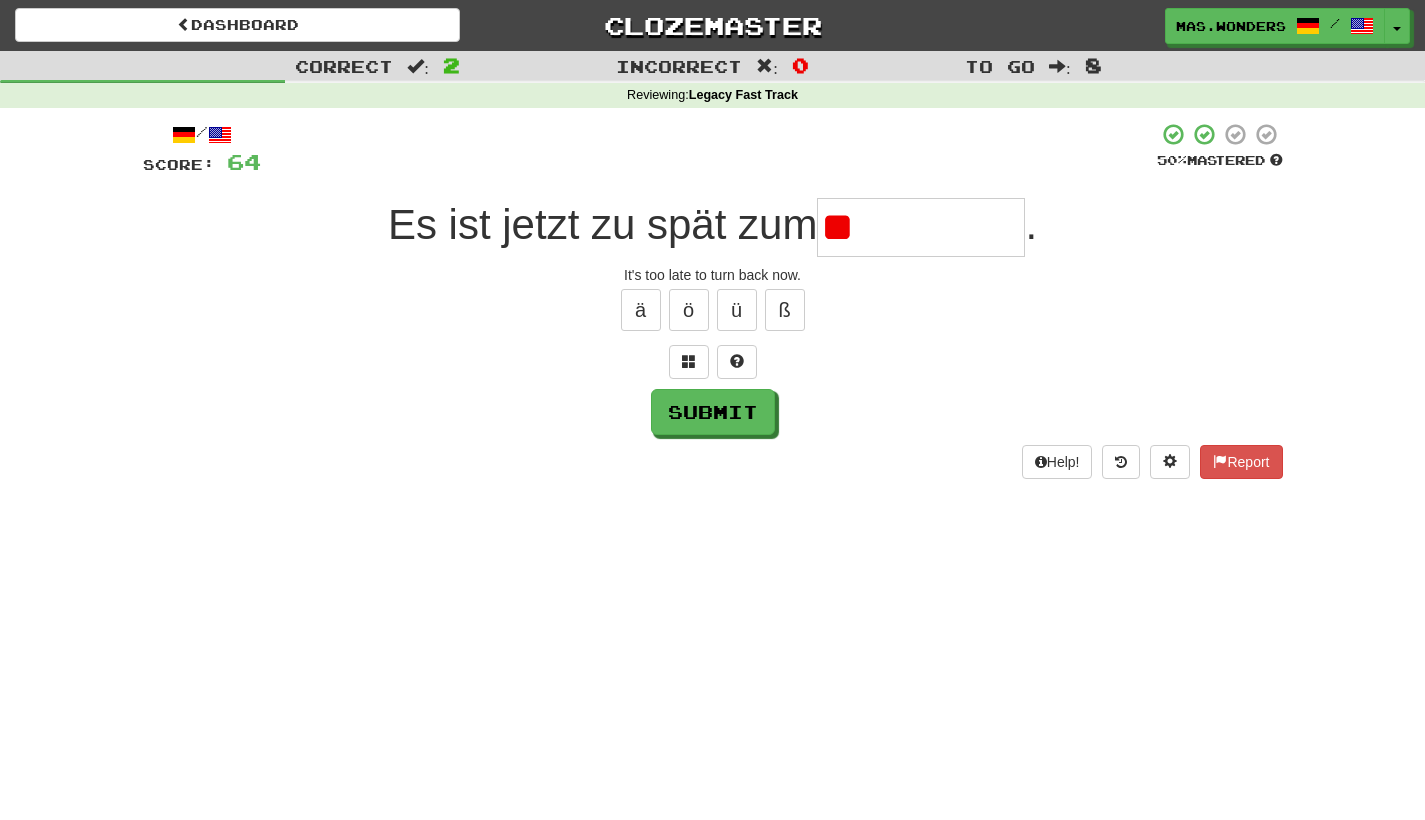 type on "*" 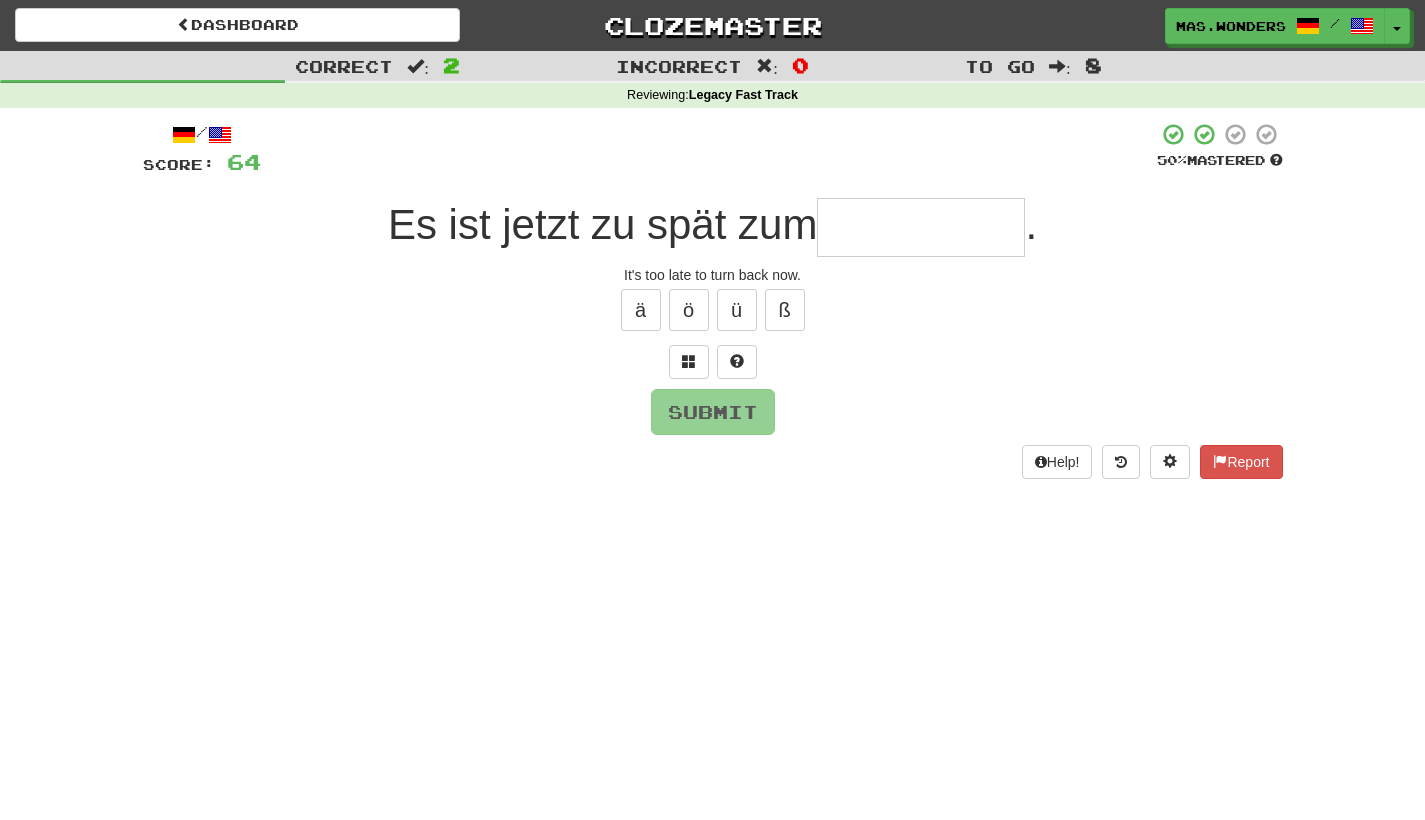 type on "*" 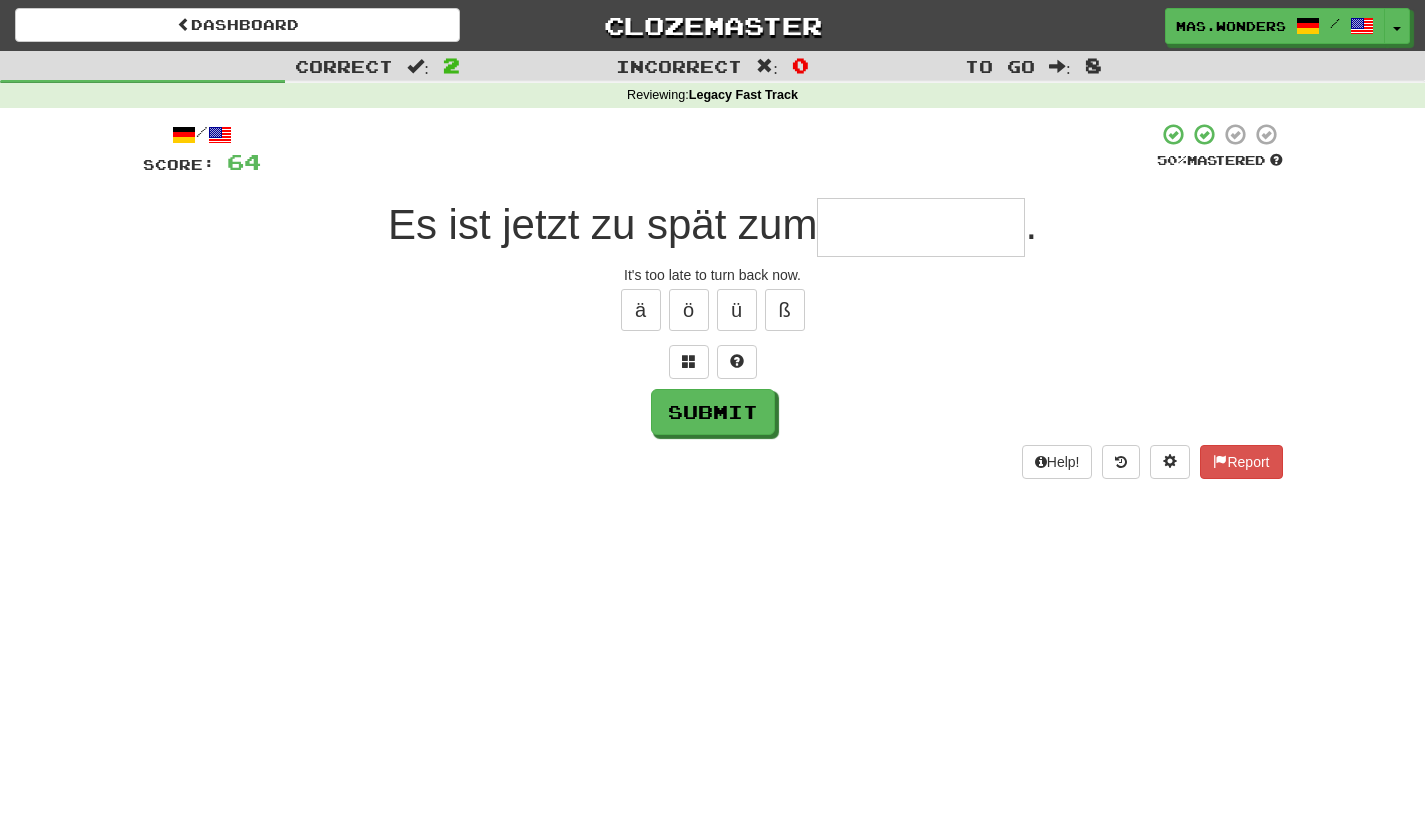type on "*" 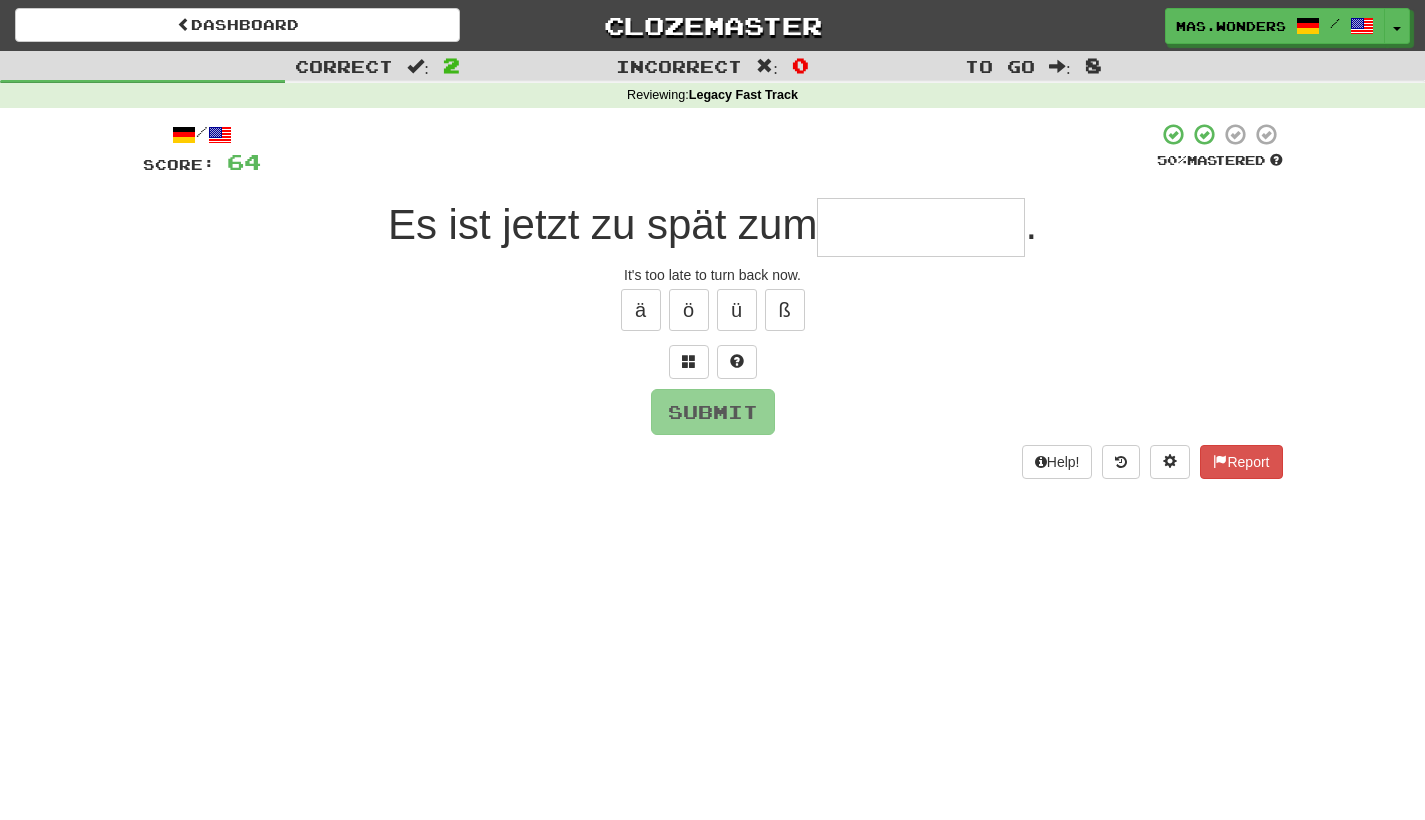 type on "*" 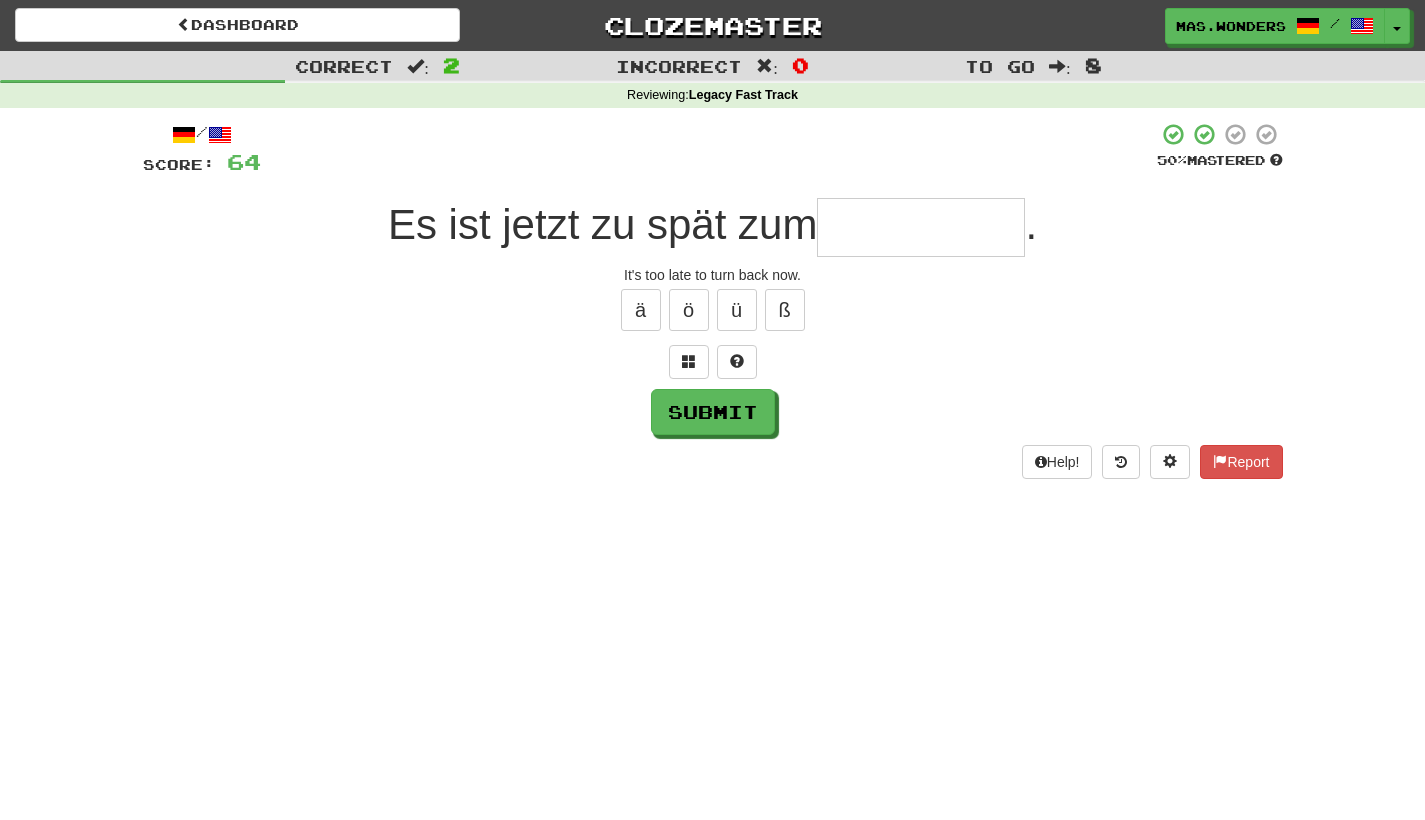 type on "*" 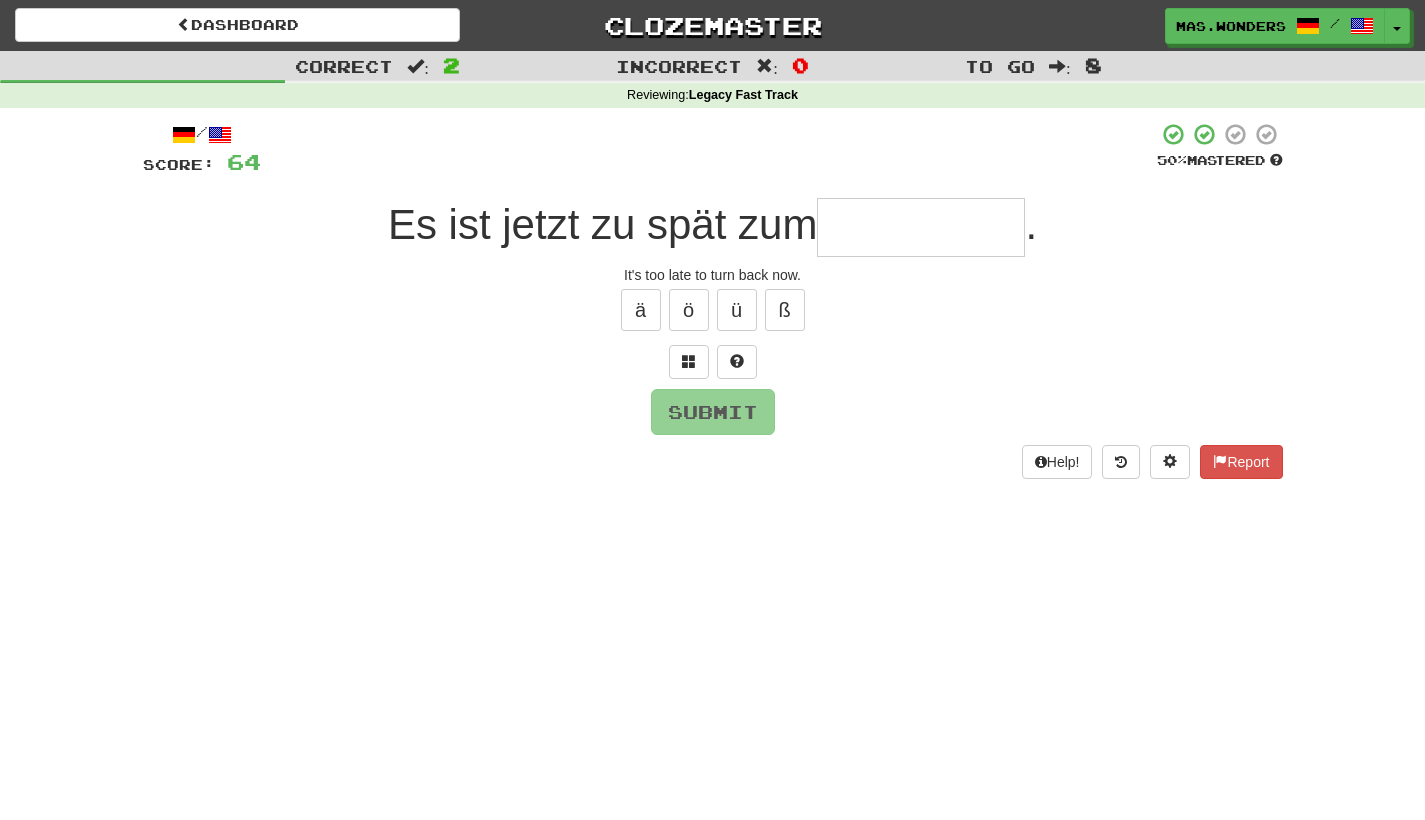 type on "*" 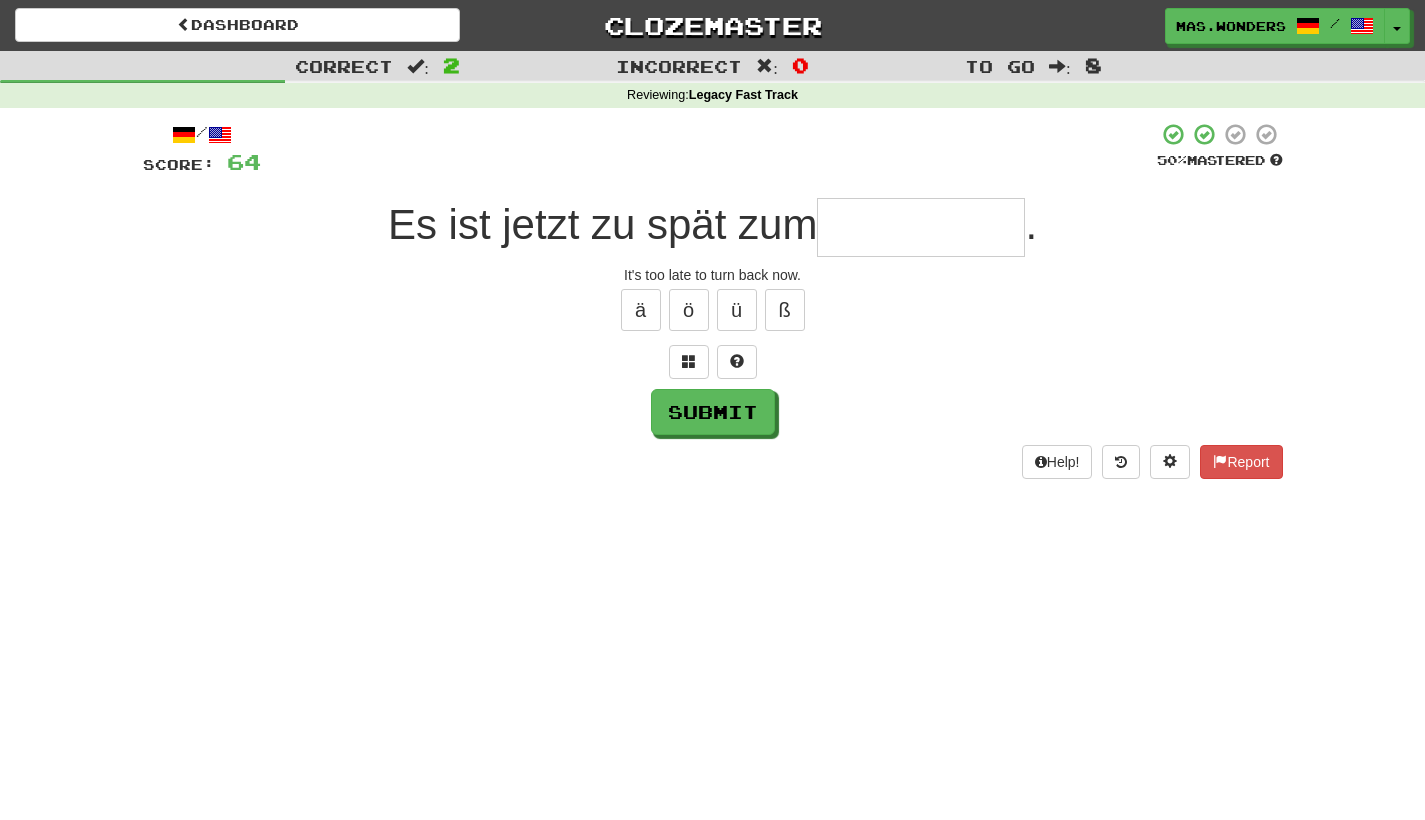 type on "*" 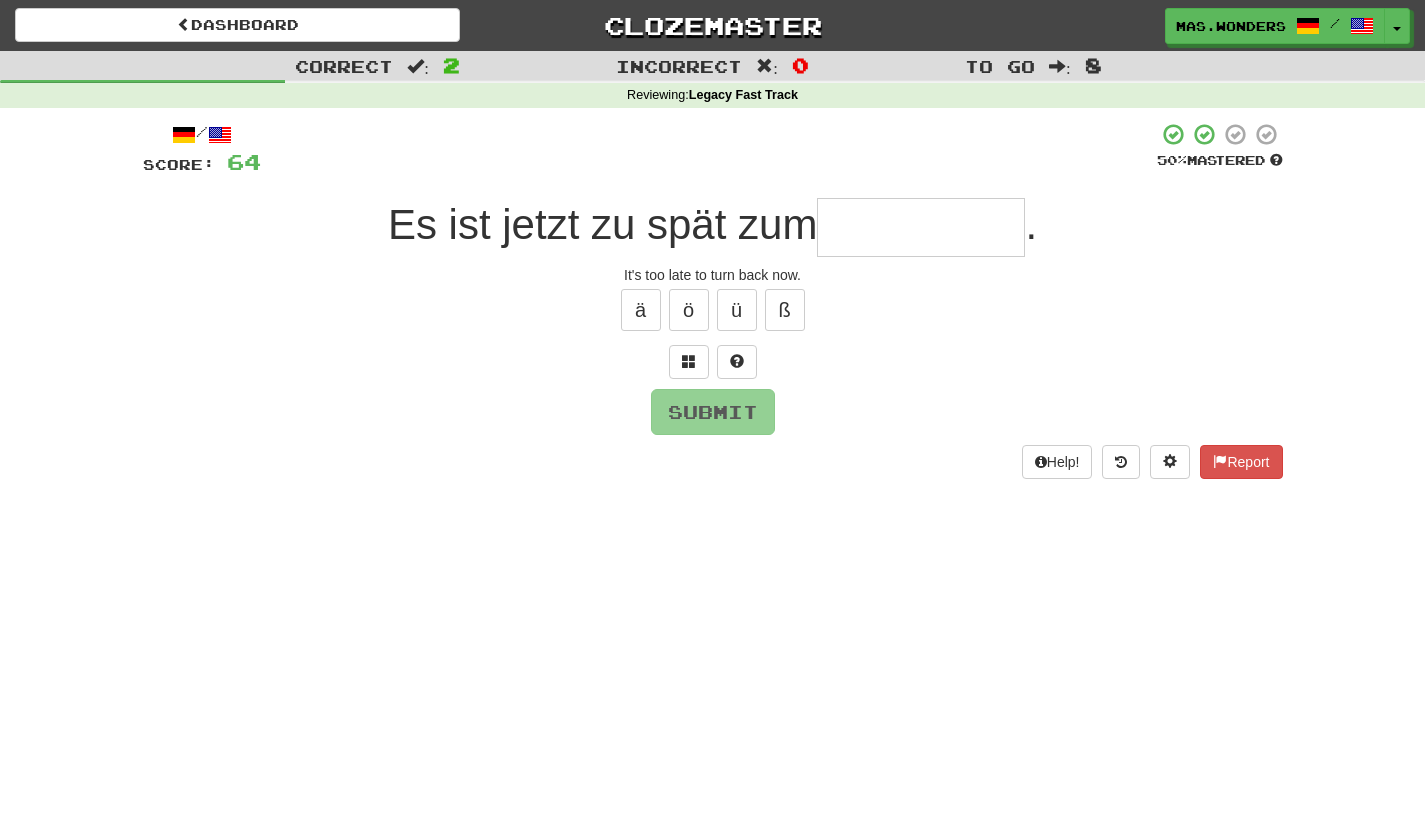 type on "*" 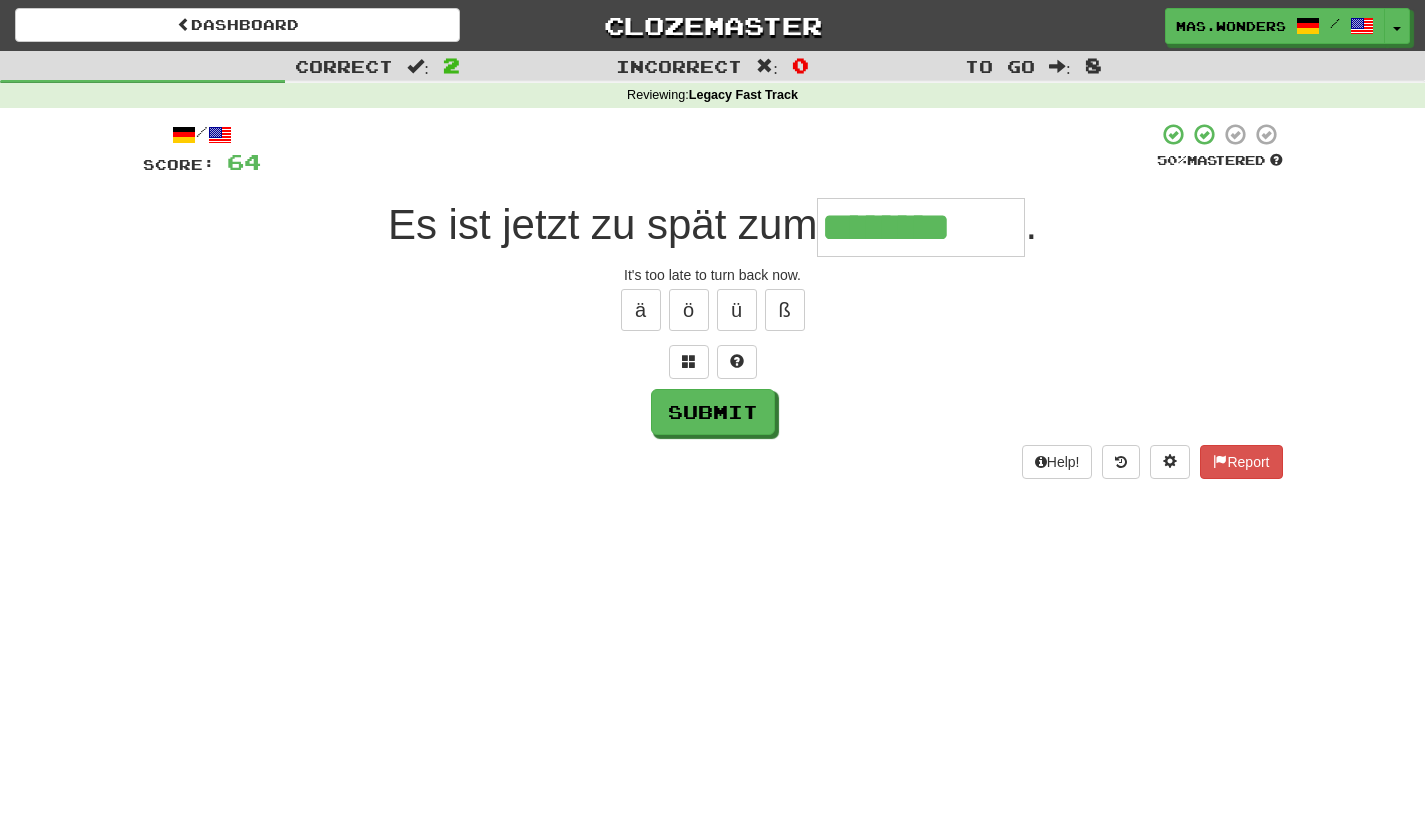 type on "********" 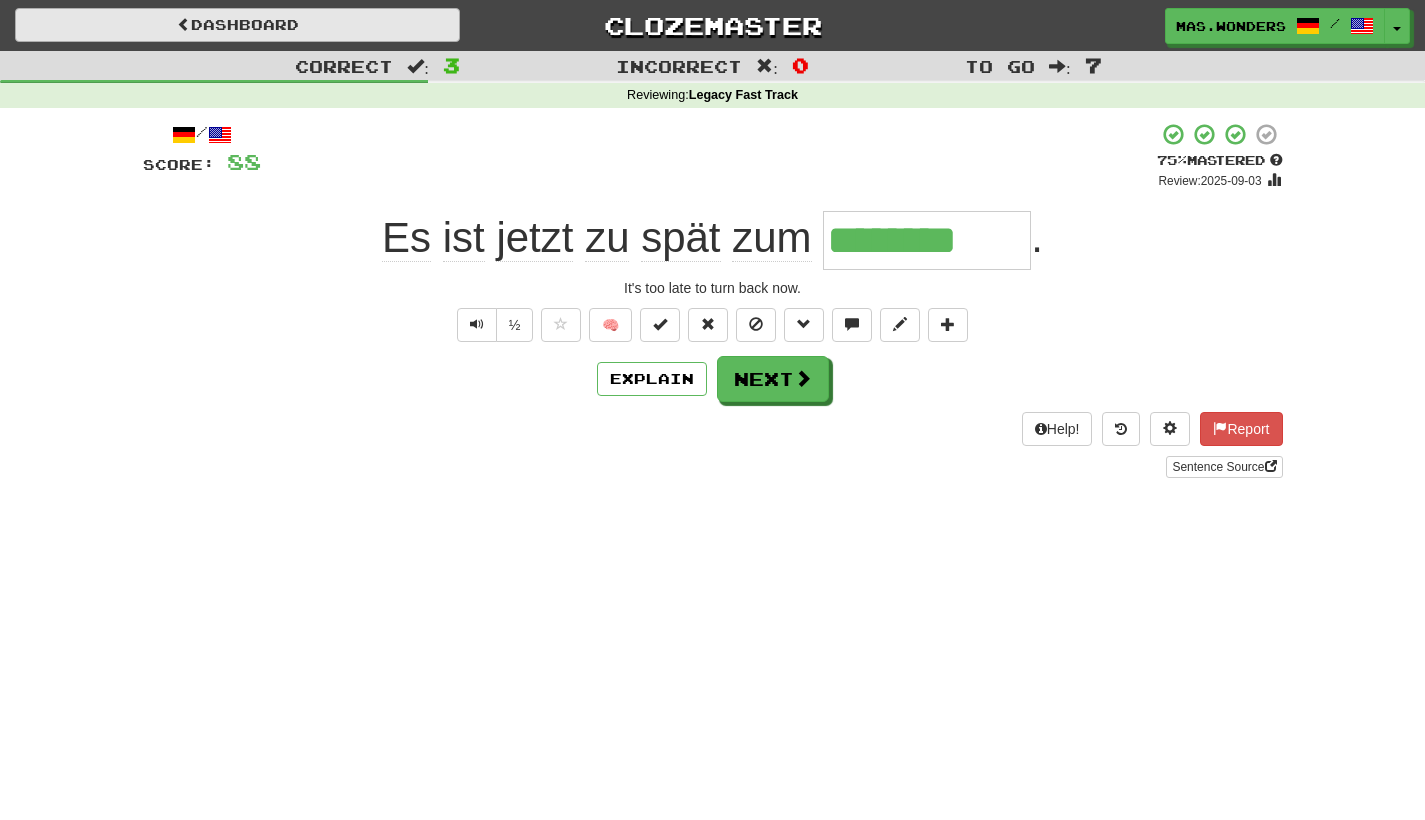 click on "Dashboard" at bounding box center (237, 25) 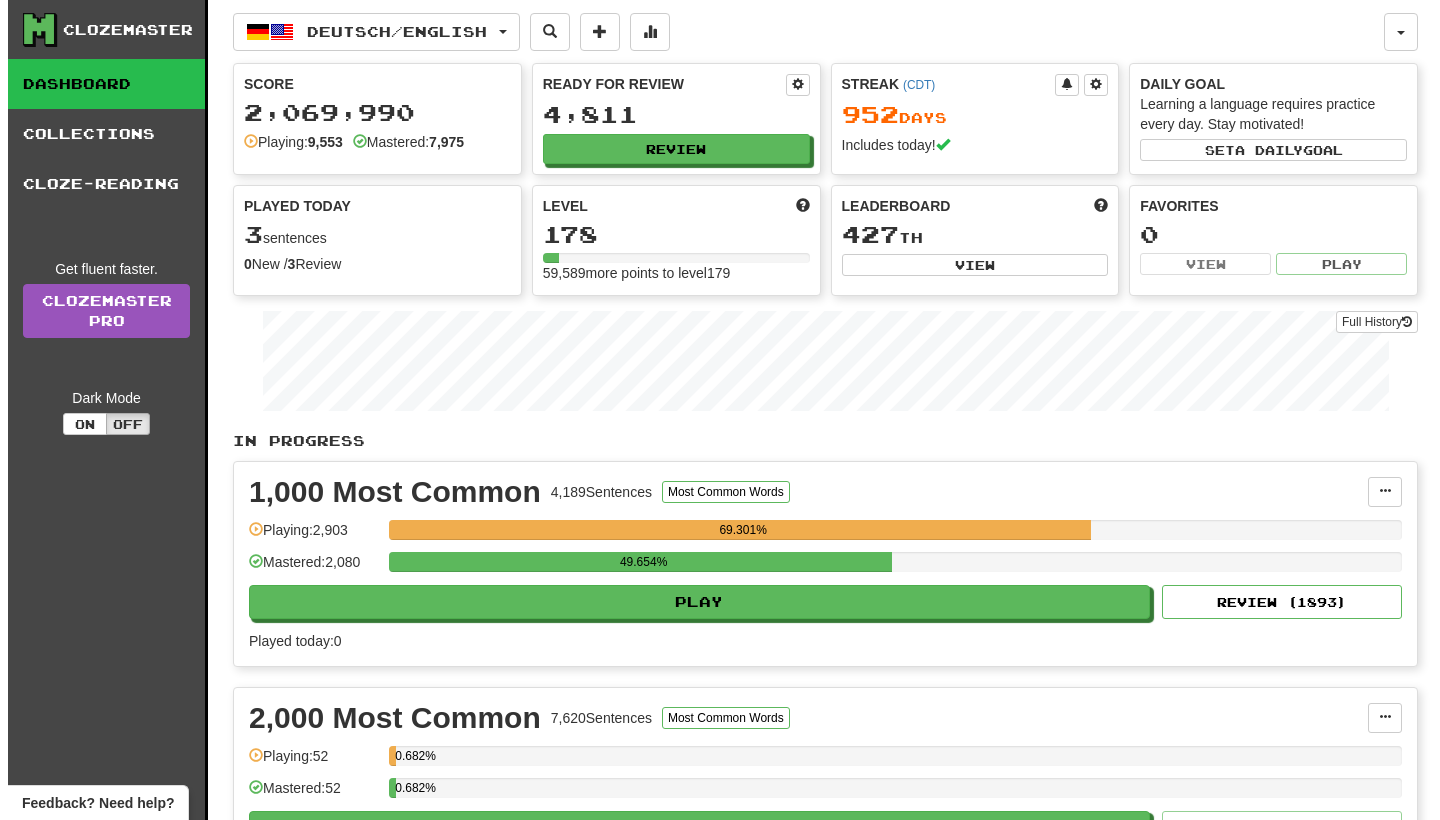 scroll, scrollTop: 0, scrollLeft: 0, axis: both 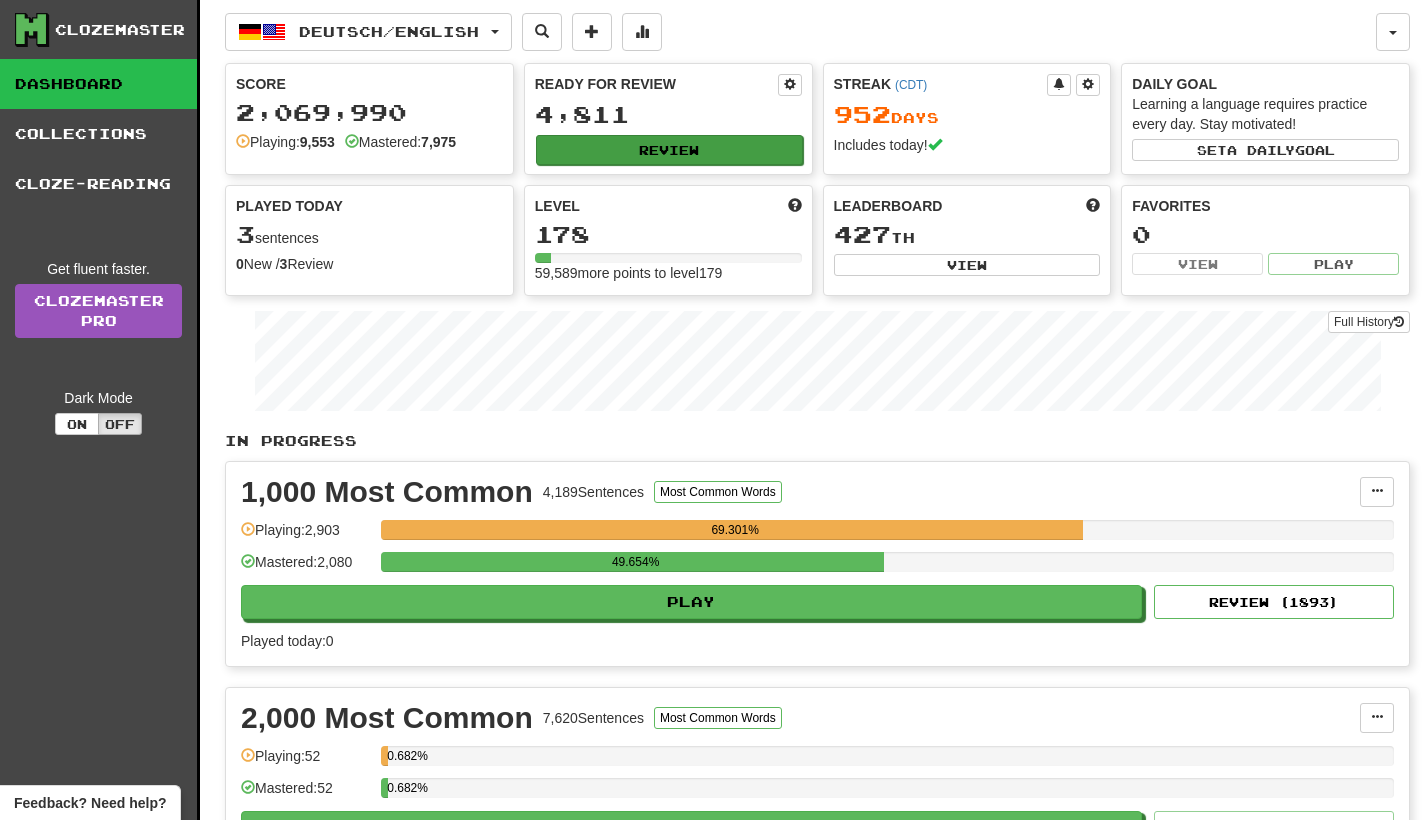 click on "Review" at bounding box center [669, 150] 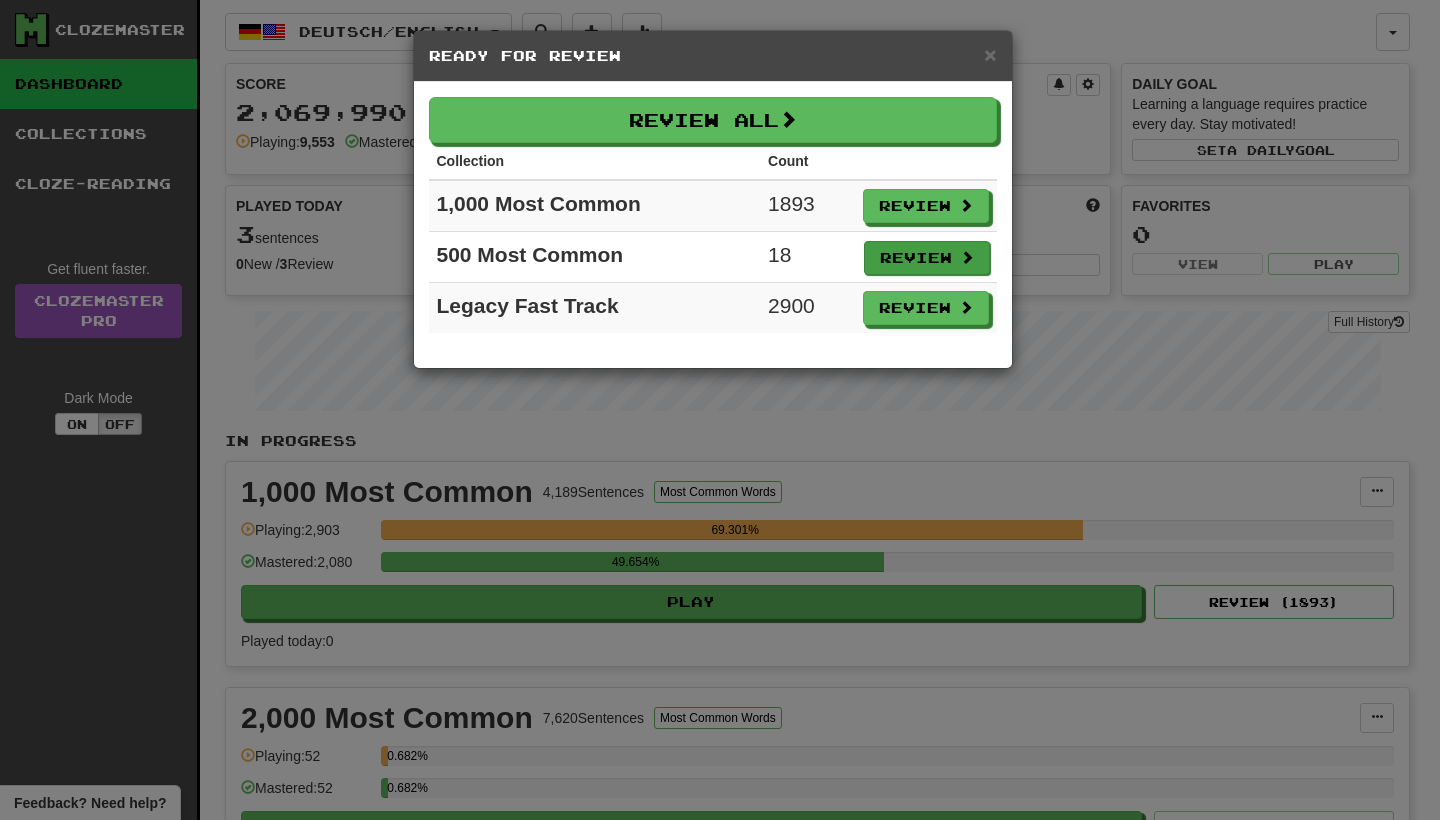 click on "Review" at bounding box center (927, 258) 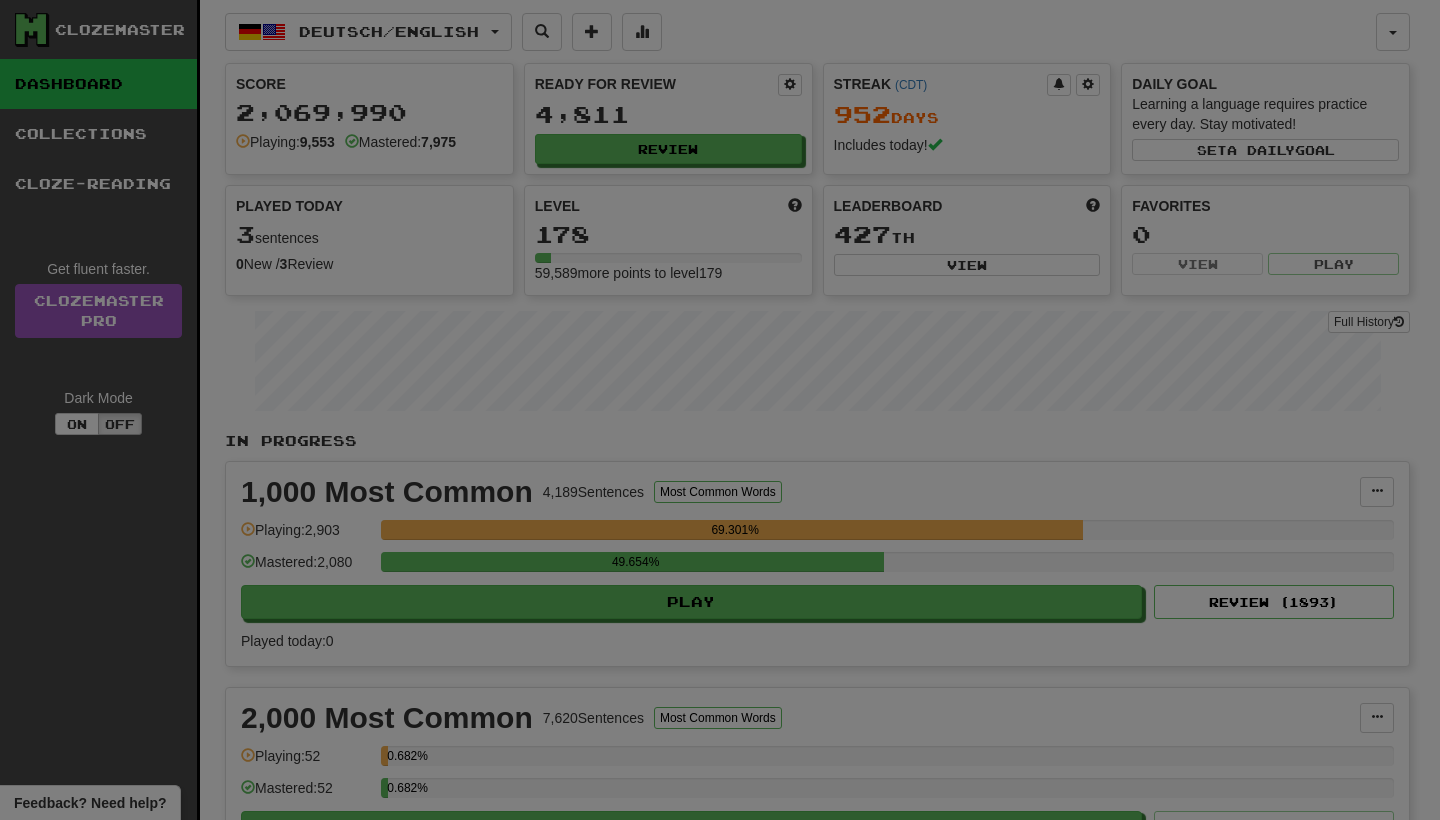 select on "**" 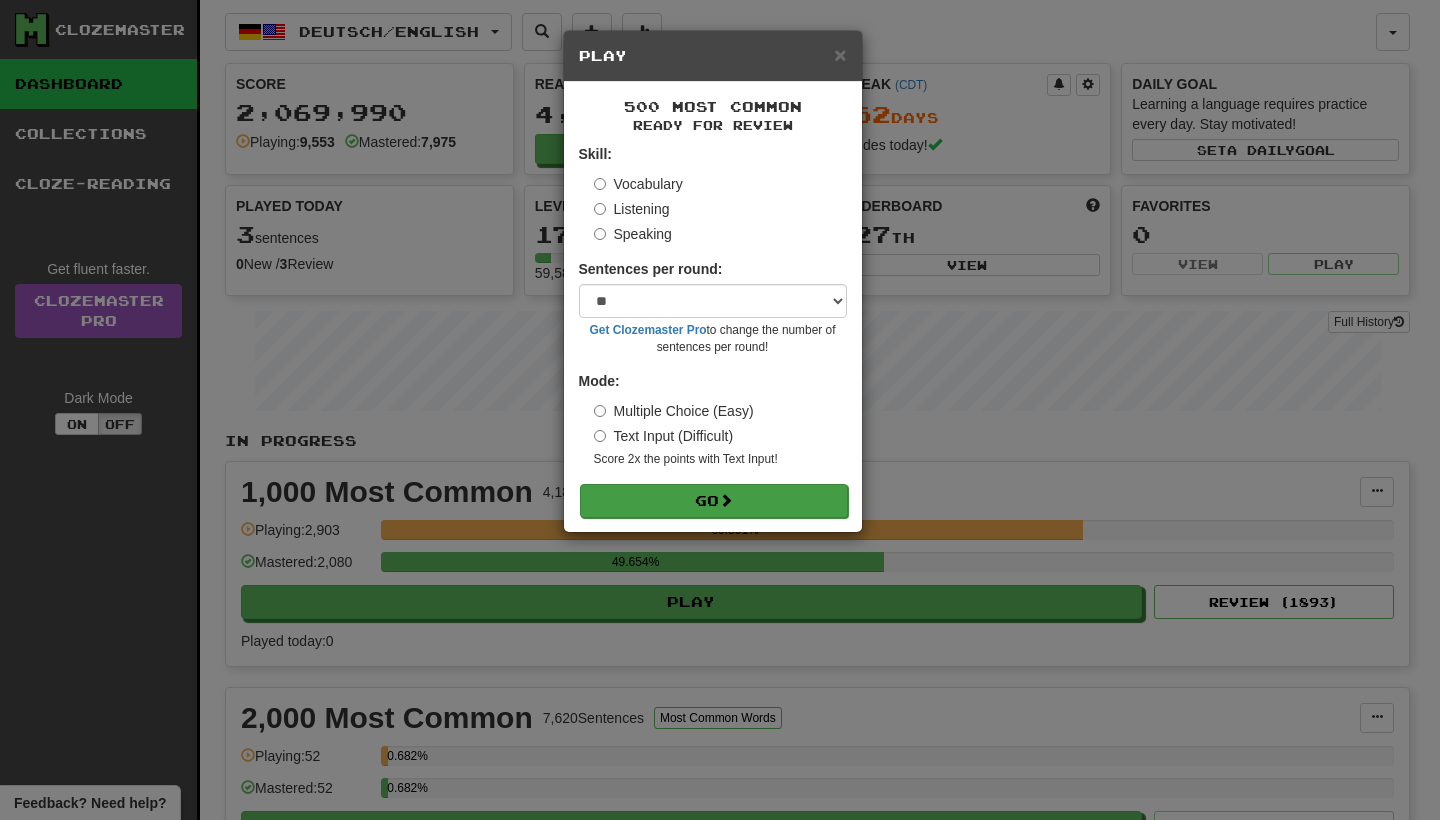 click on "Go" at bounding box center [714, 501] 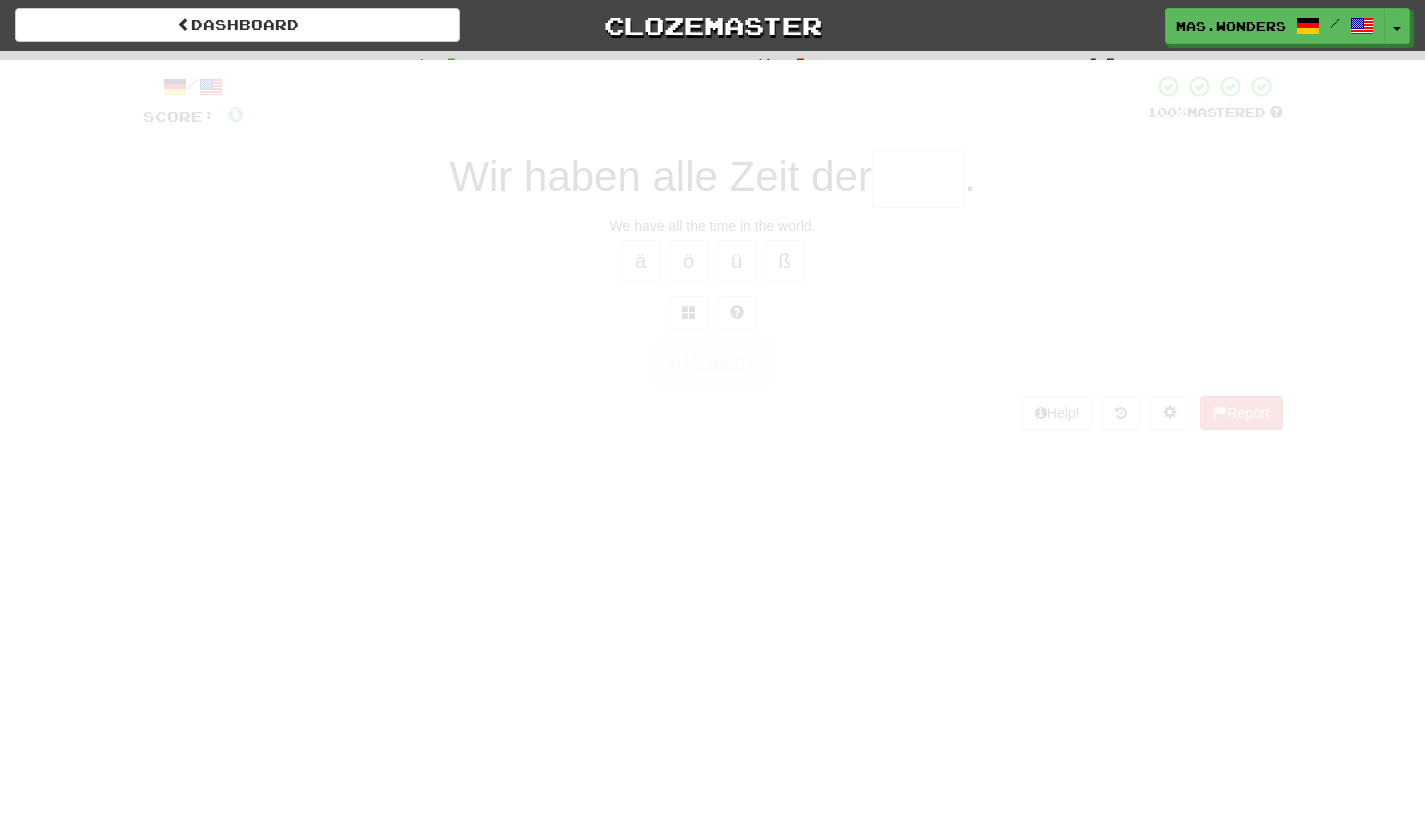 scroll, scrollTop: 0, scrollLeft: 0, axis: both 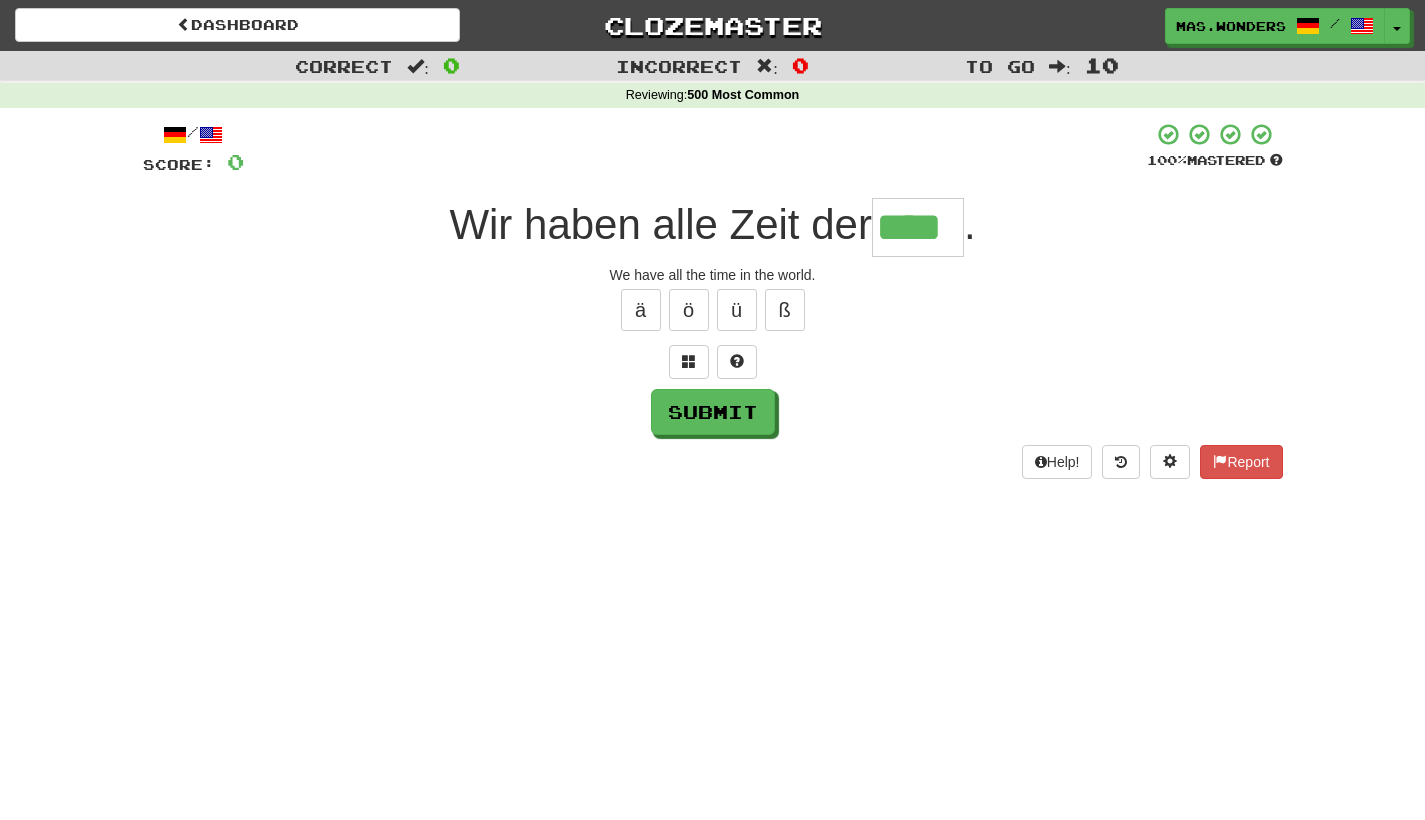 type on "****" 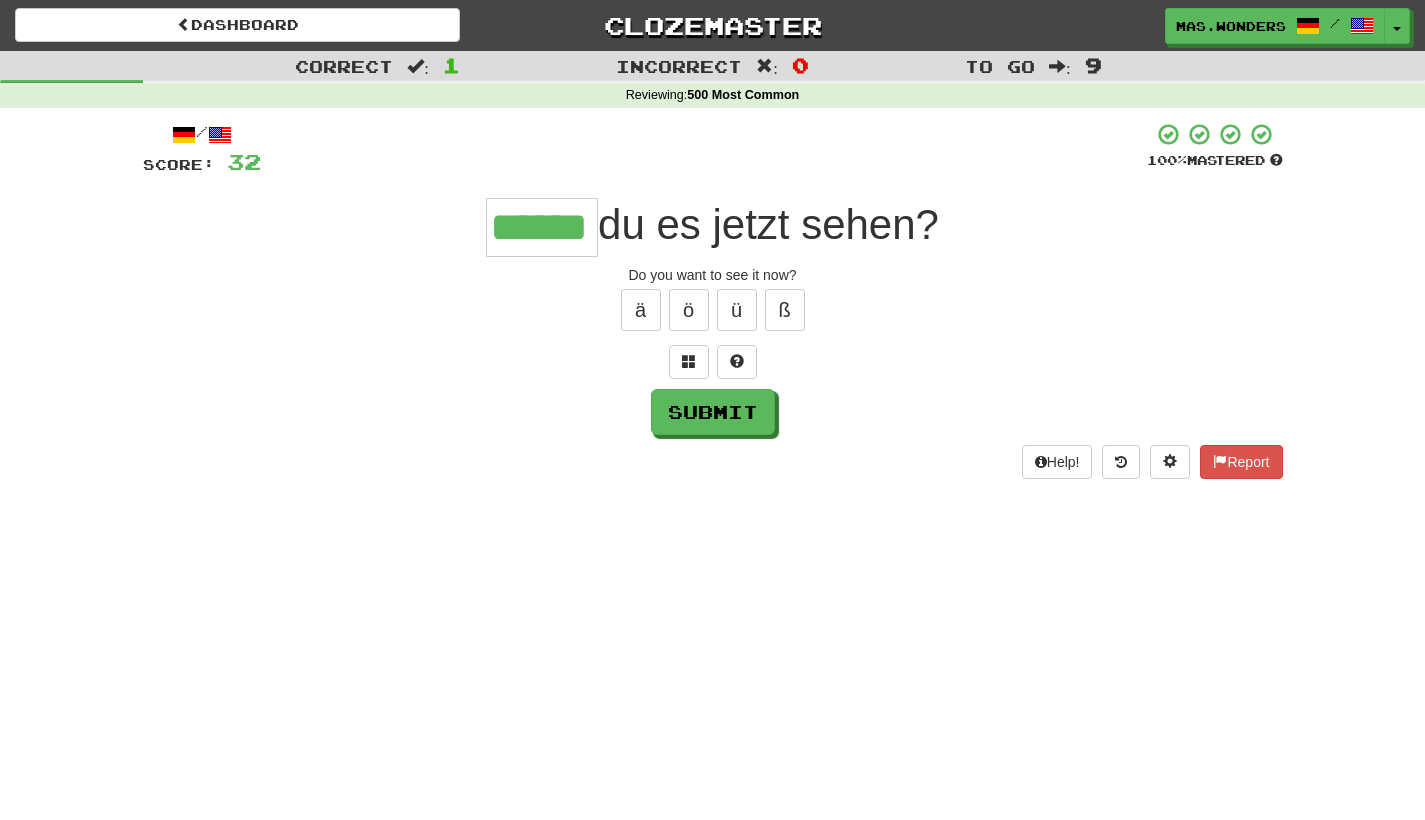 type on "******" 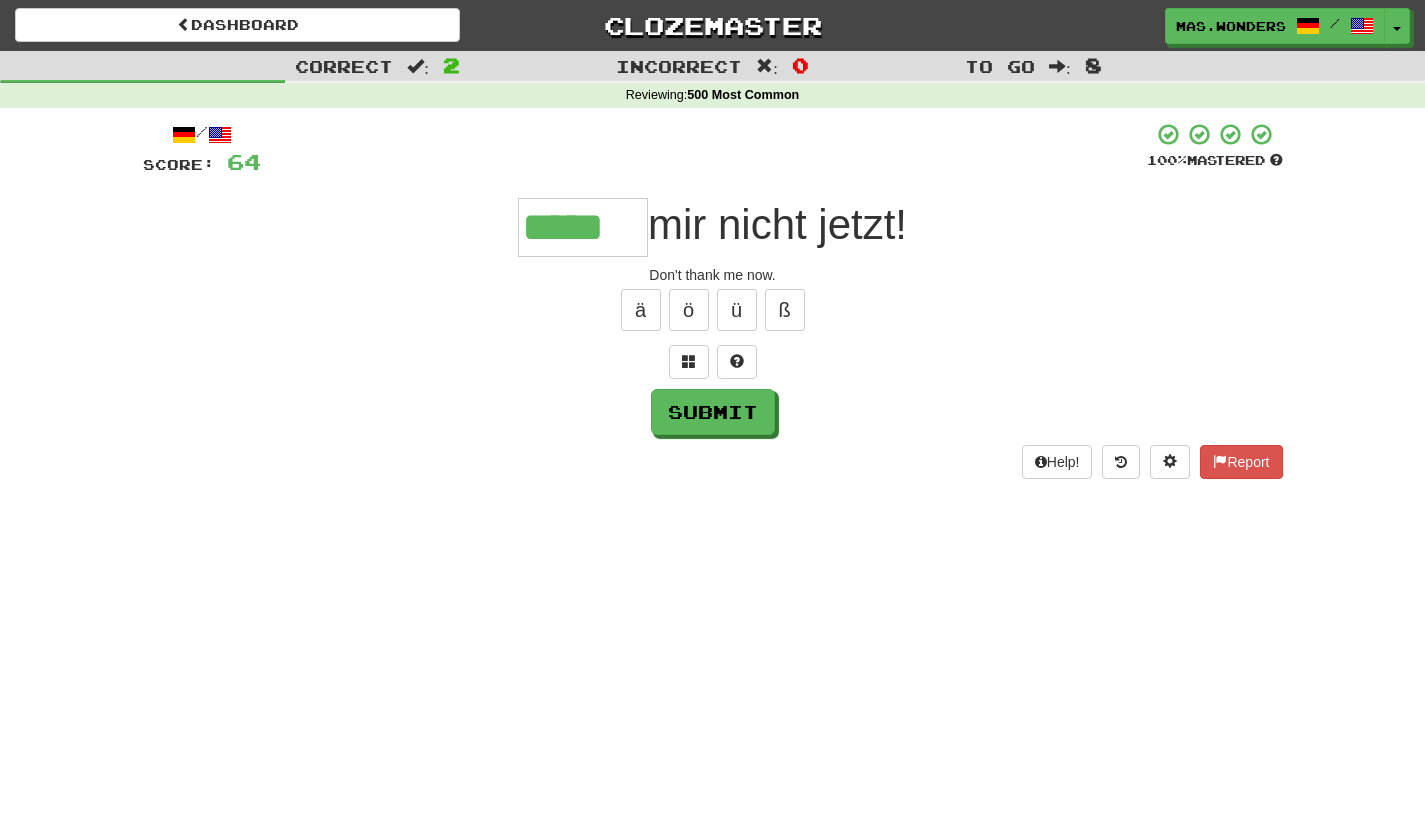 type on "*****" 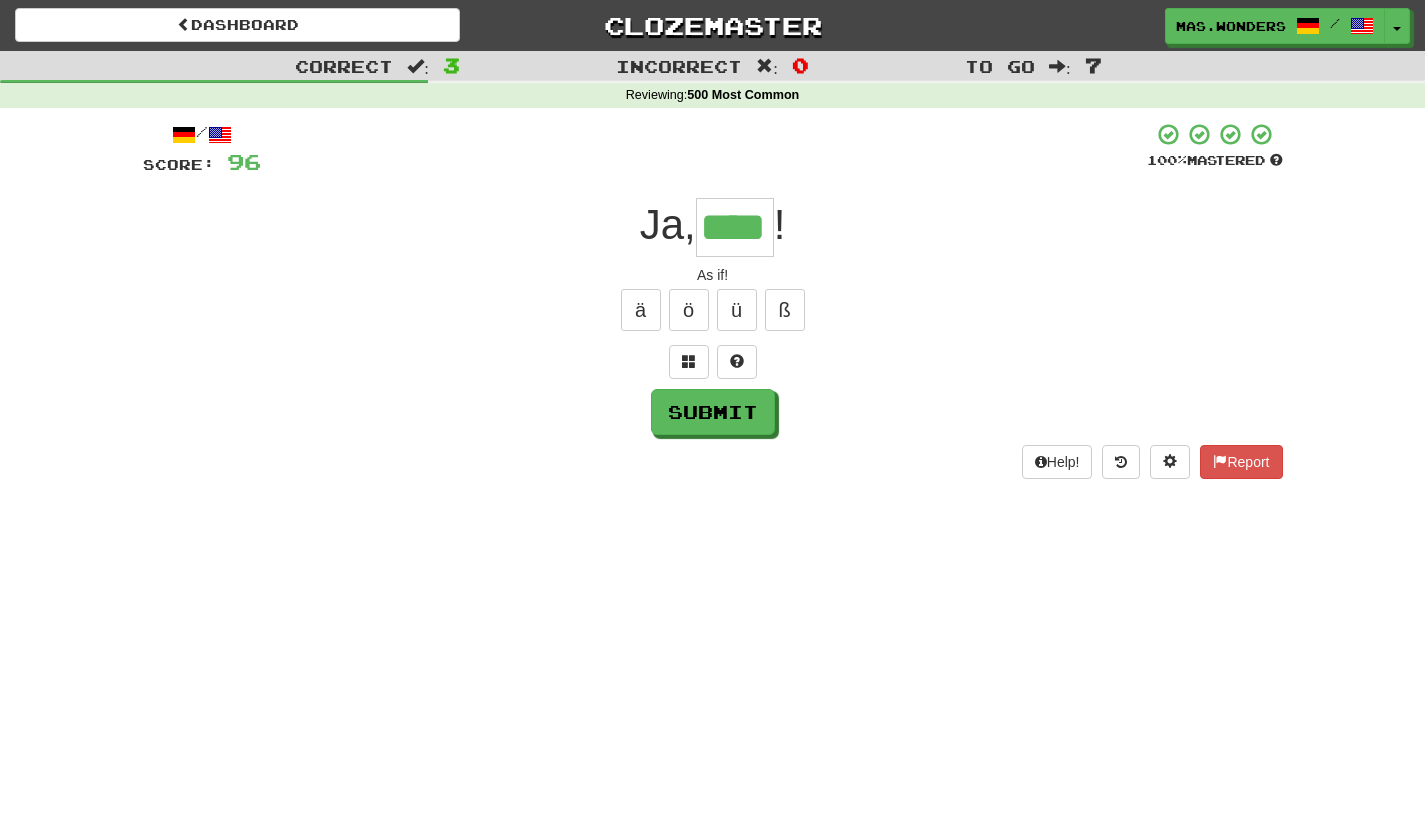 type on "****" 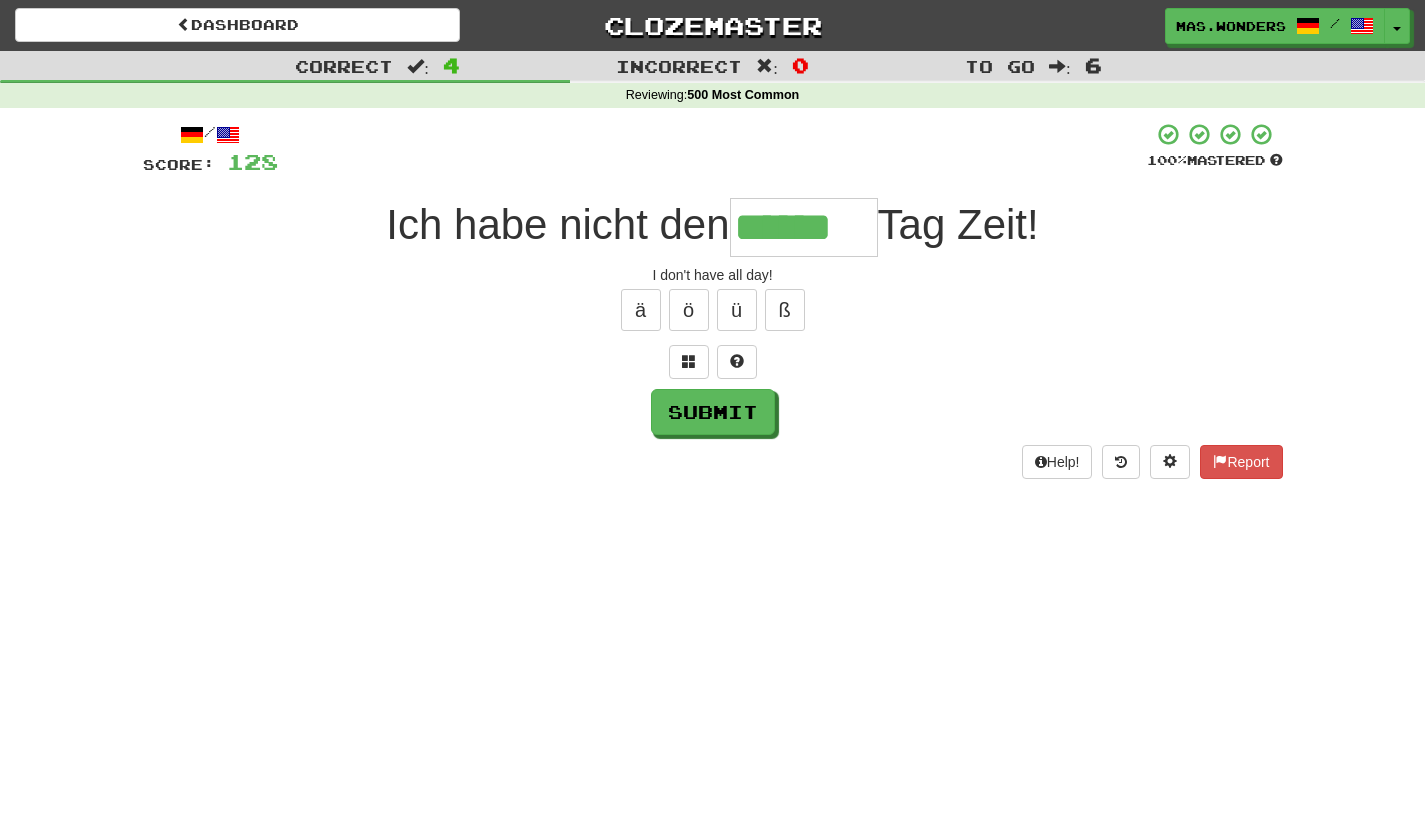 type on "******" 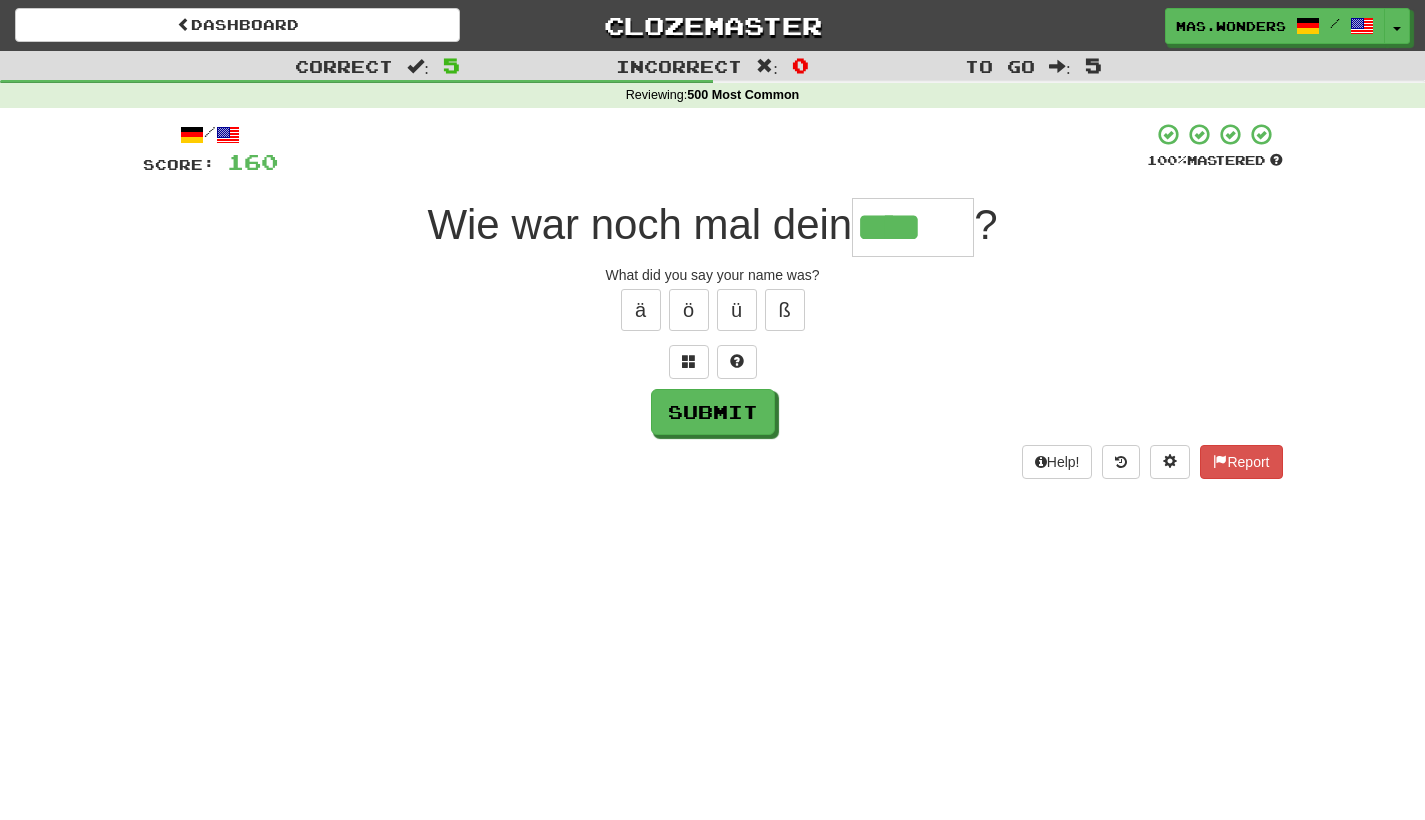 type on "****" 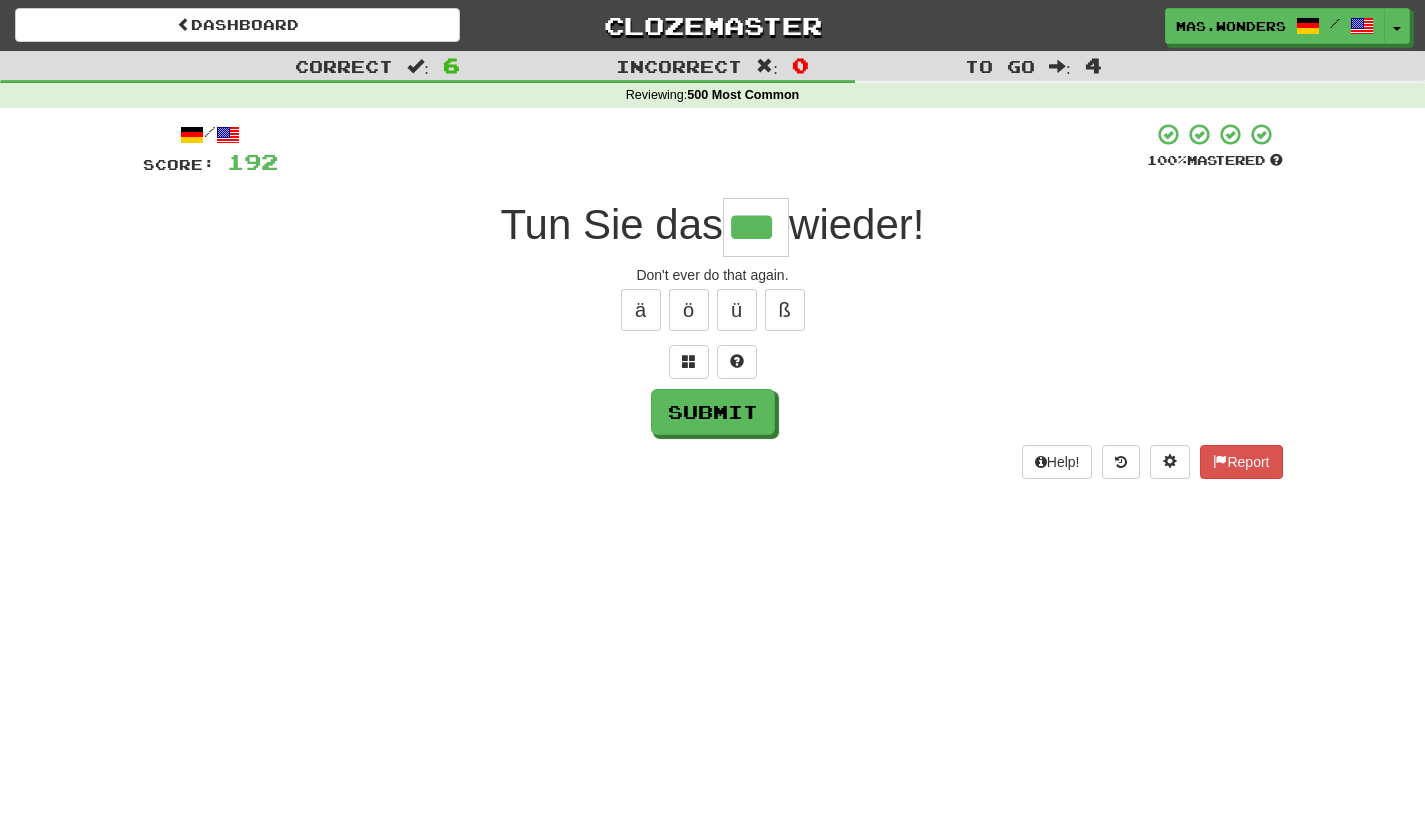 type on "***" 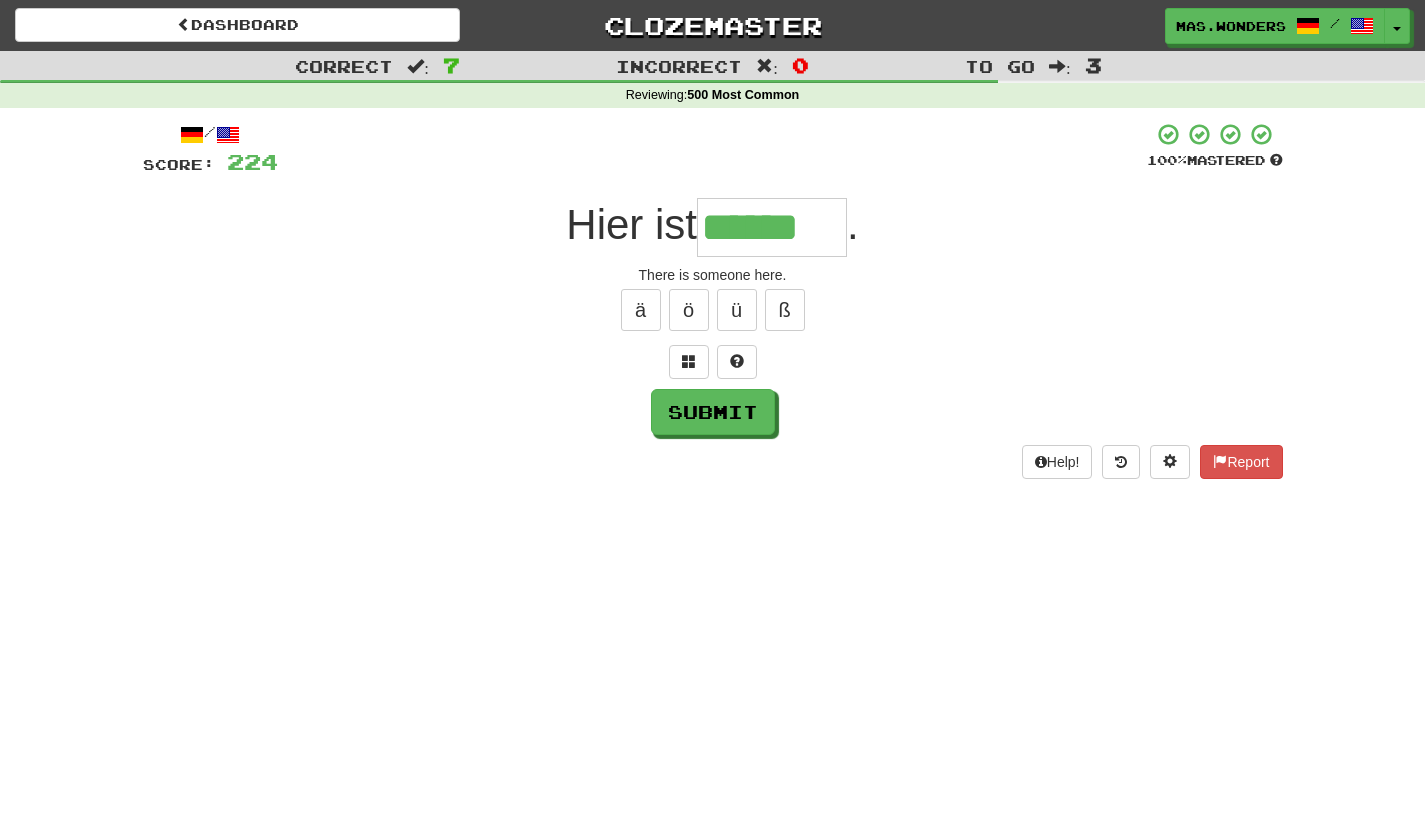 type on "******" 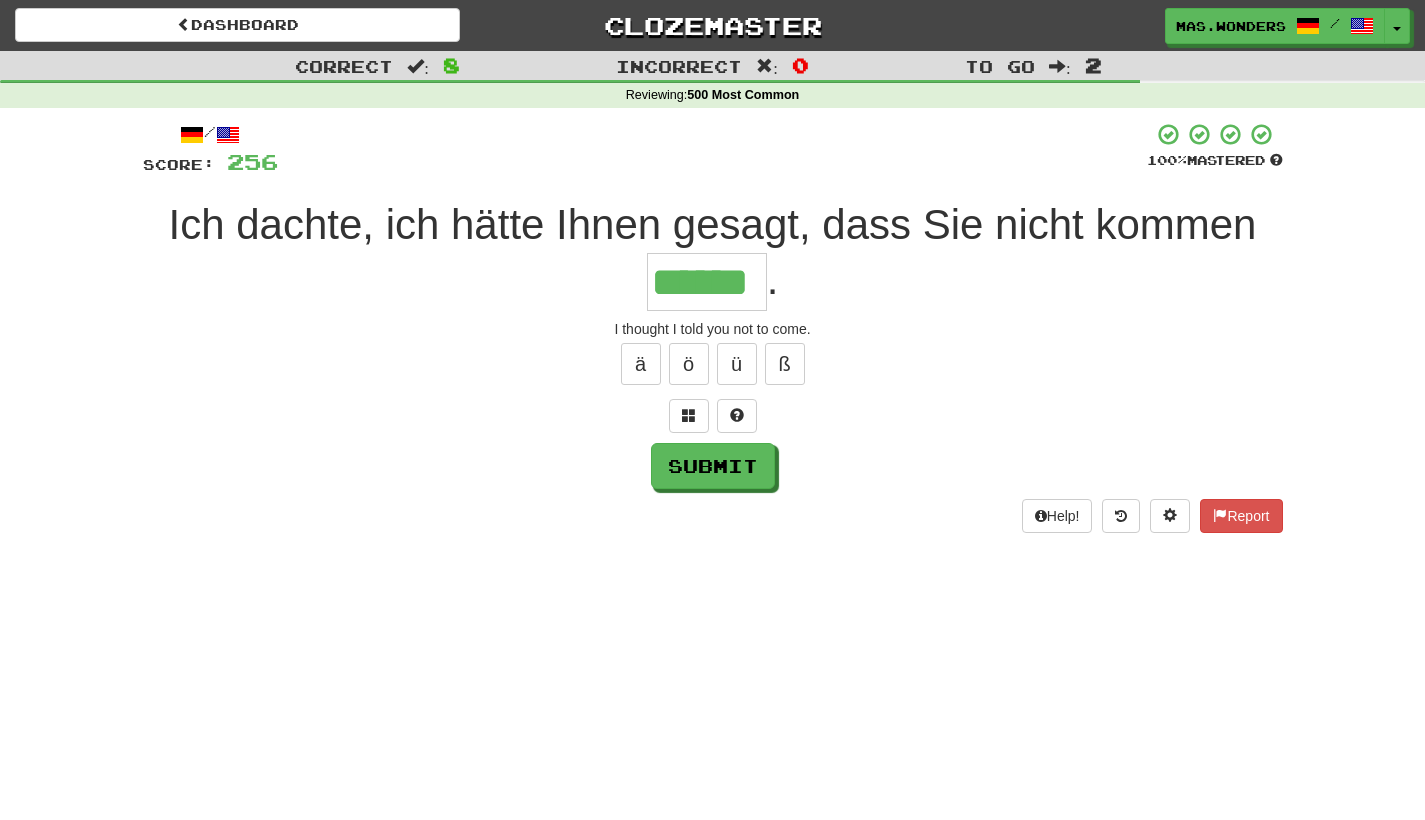 type on "******" 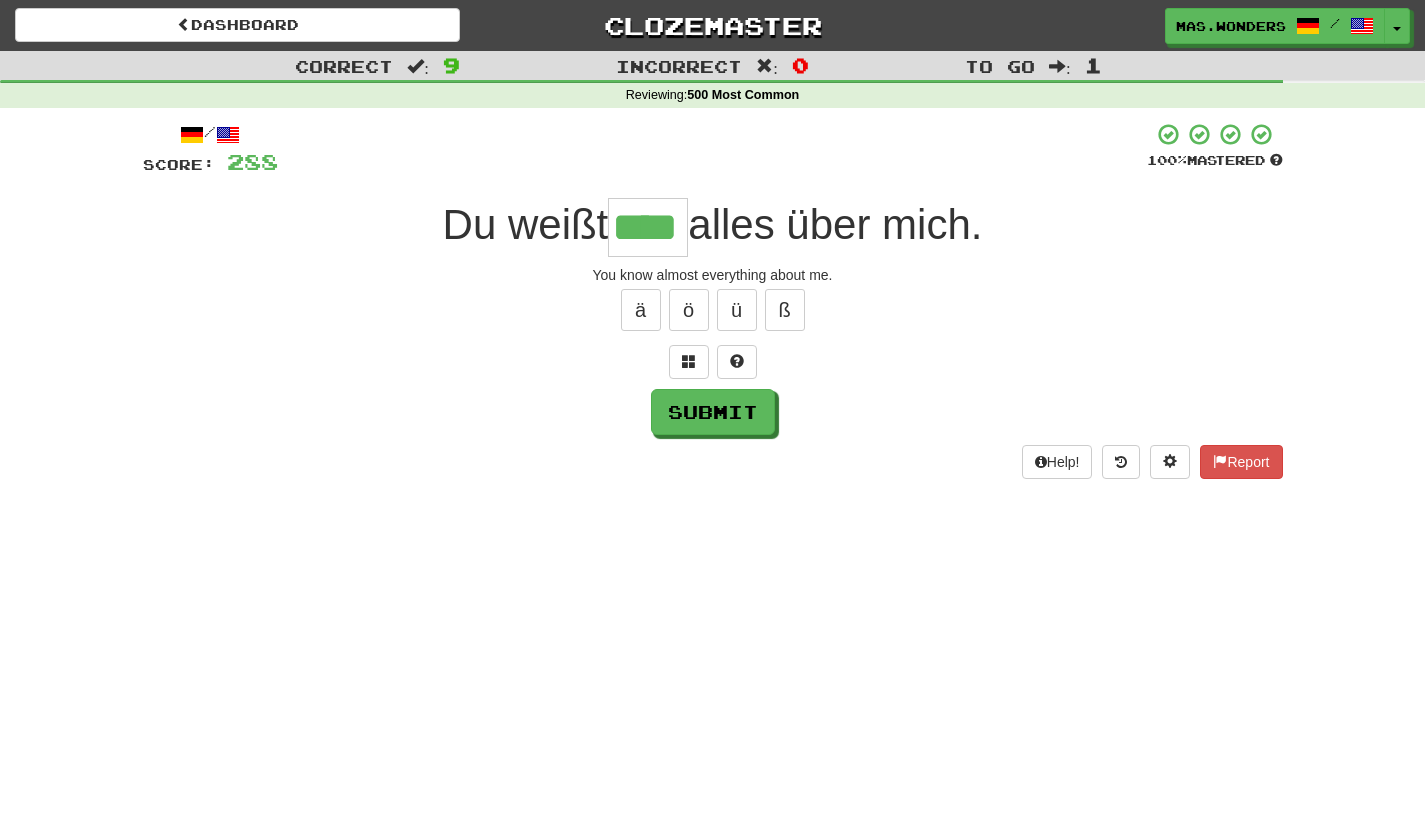type on "****" 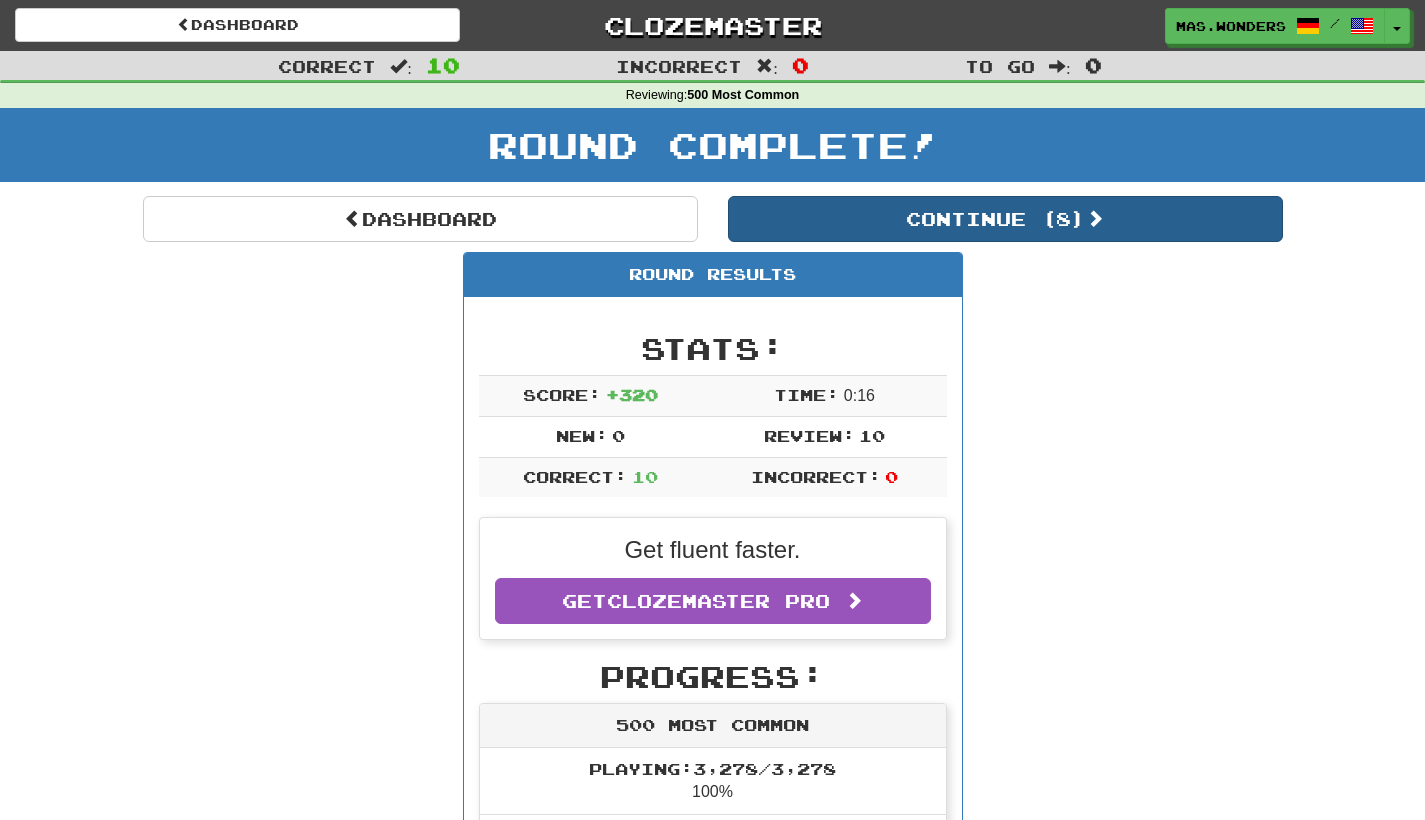 click on "Continue ( 8 )" at bounding box center (1005, 219) 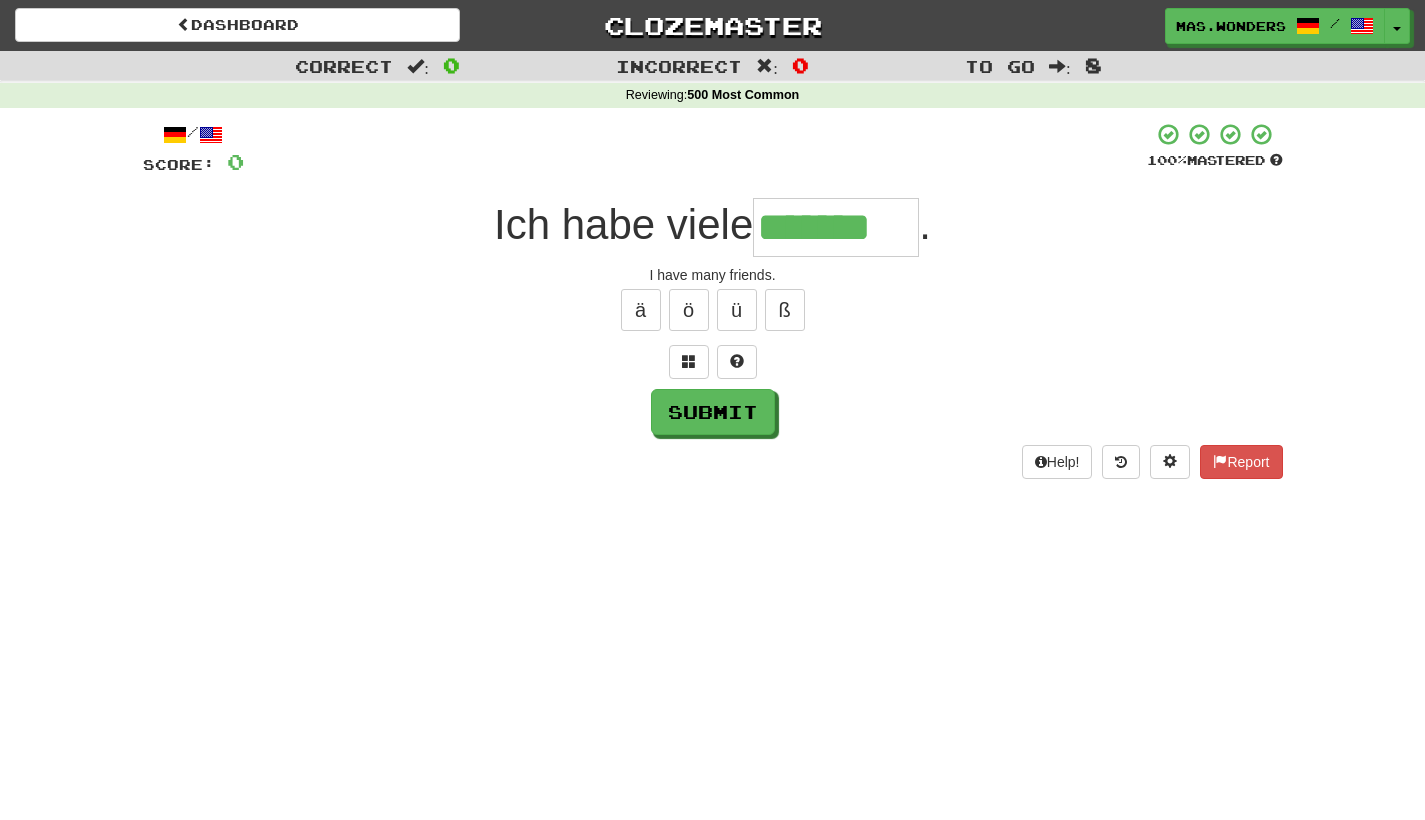 type on "*******" 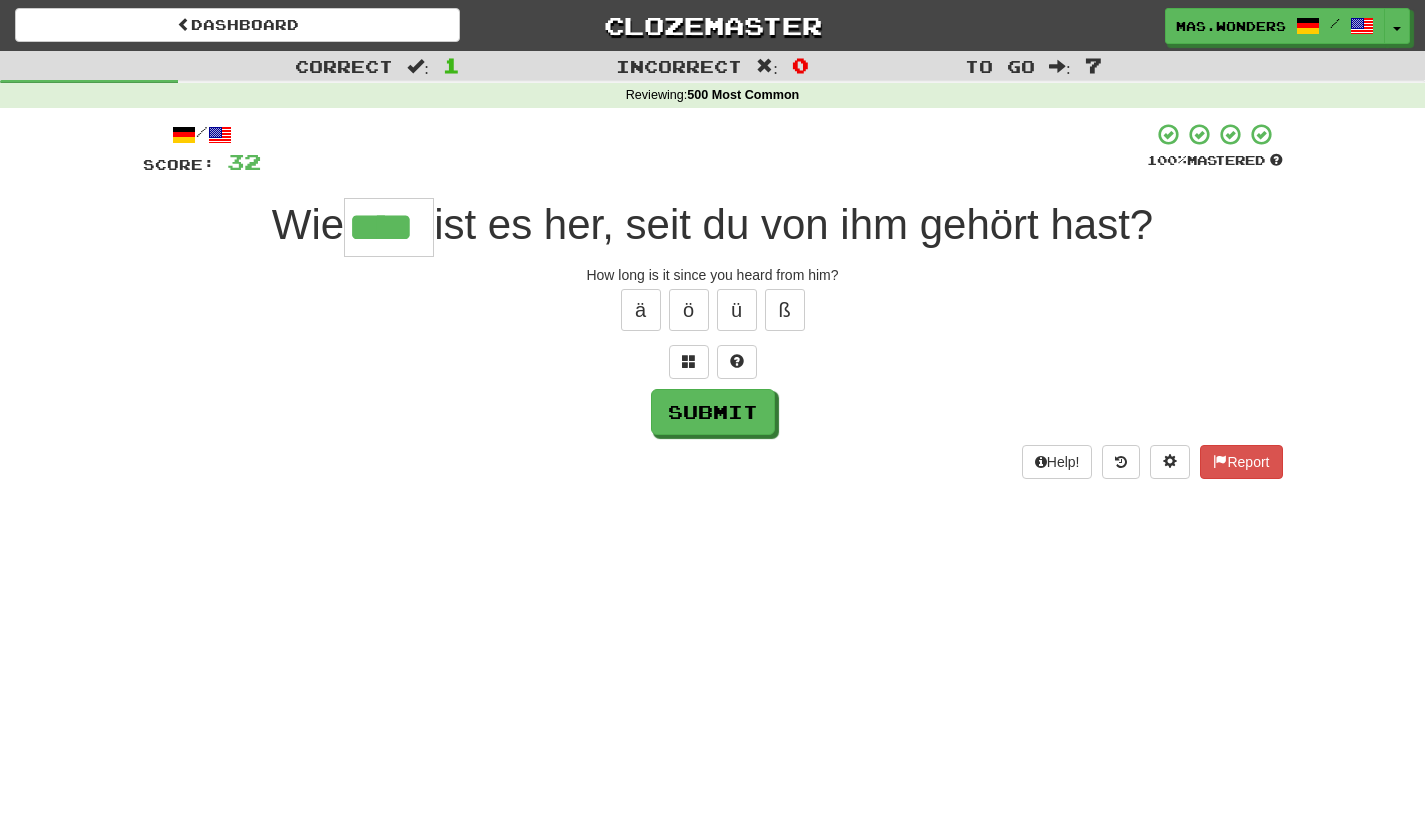 type on "****" 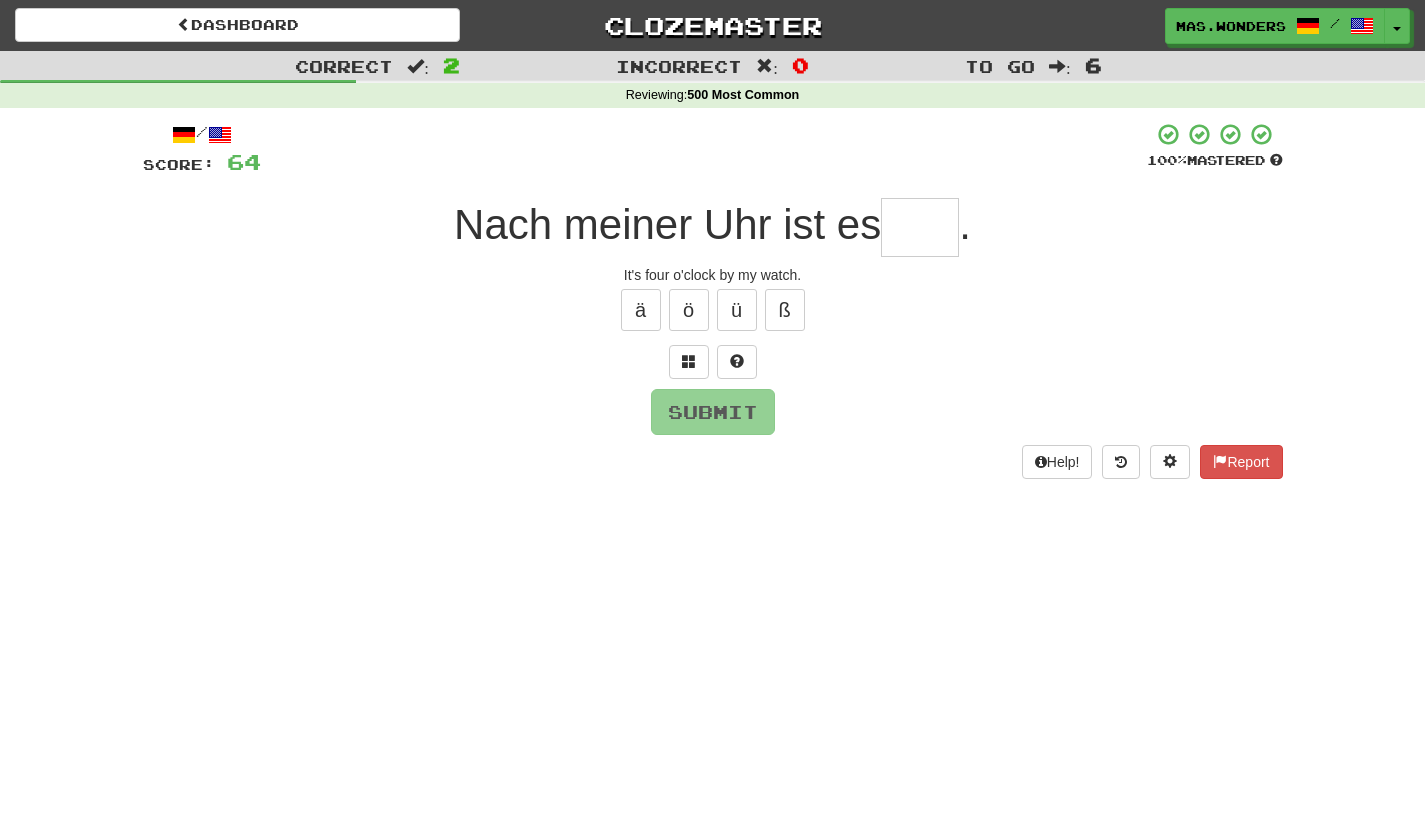 type on "*" 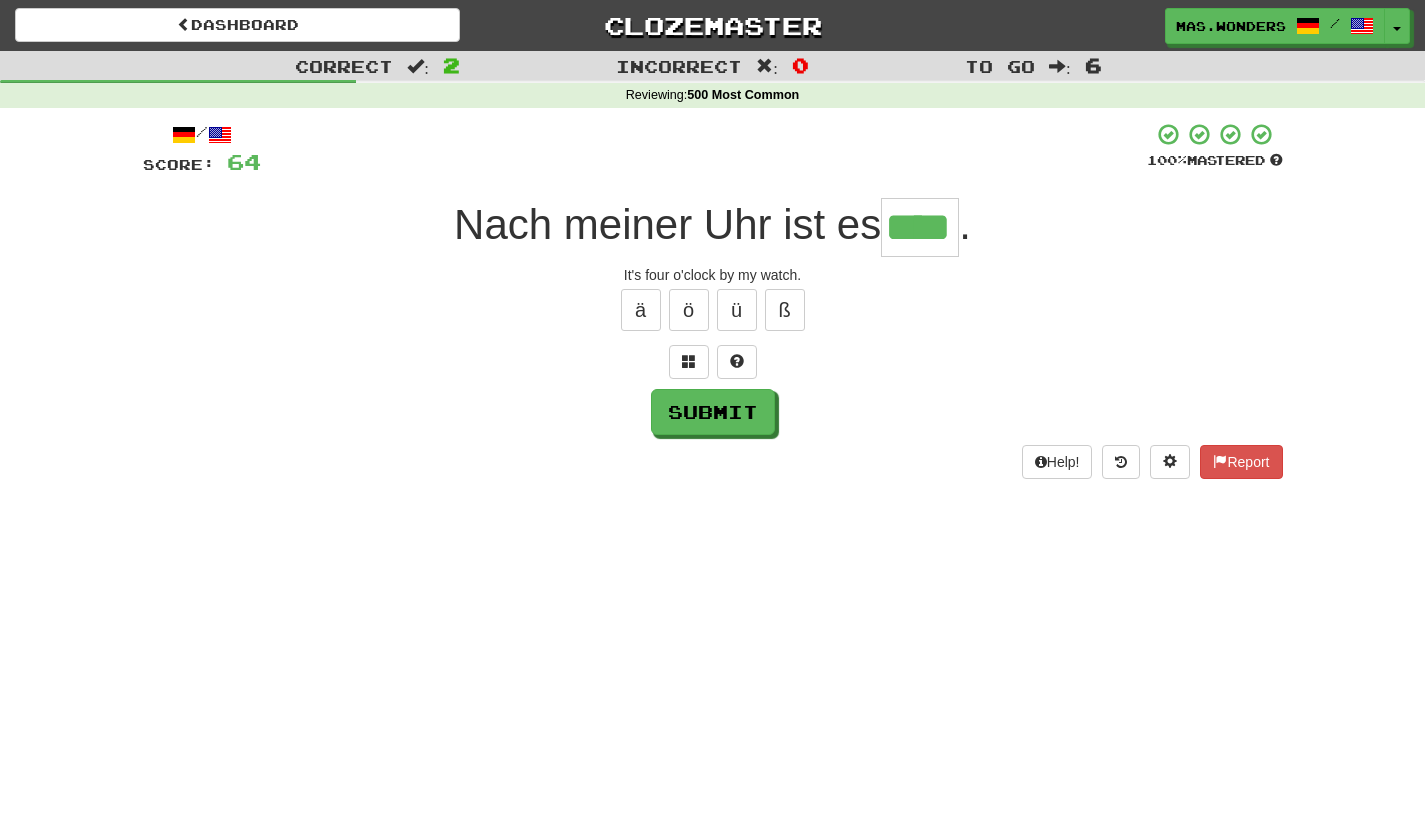 type on "****" 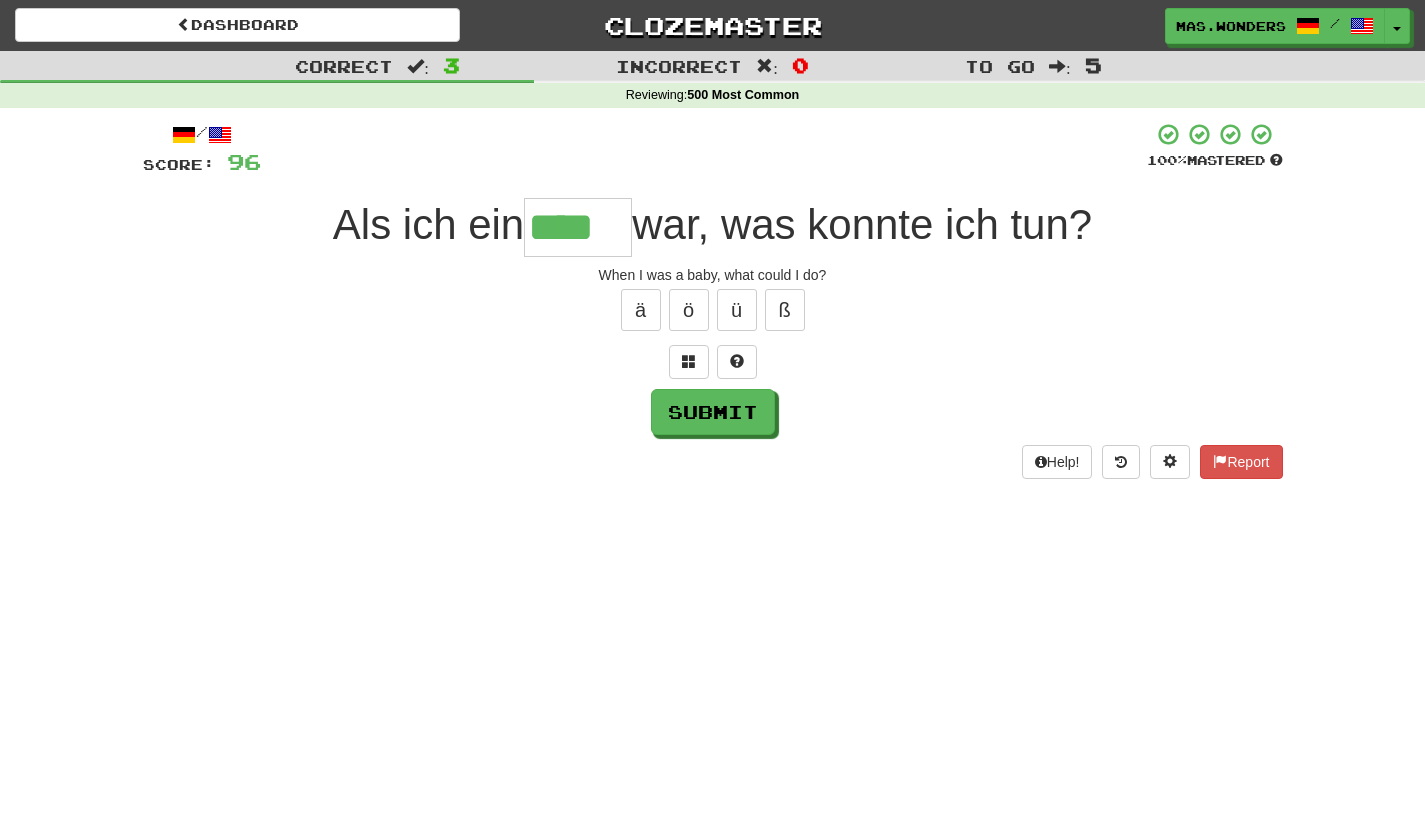type on "****" 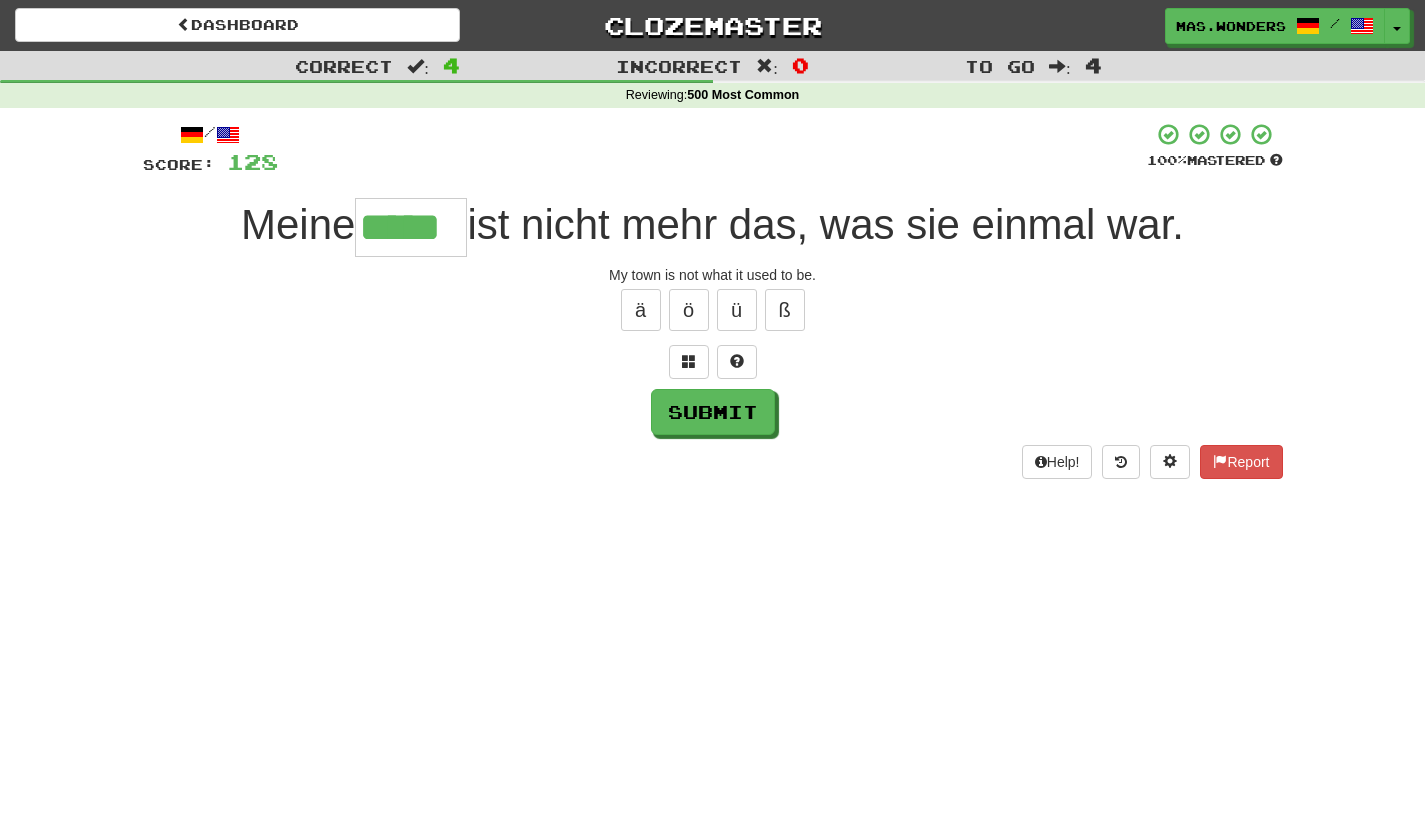 type on "*****" 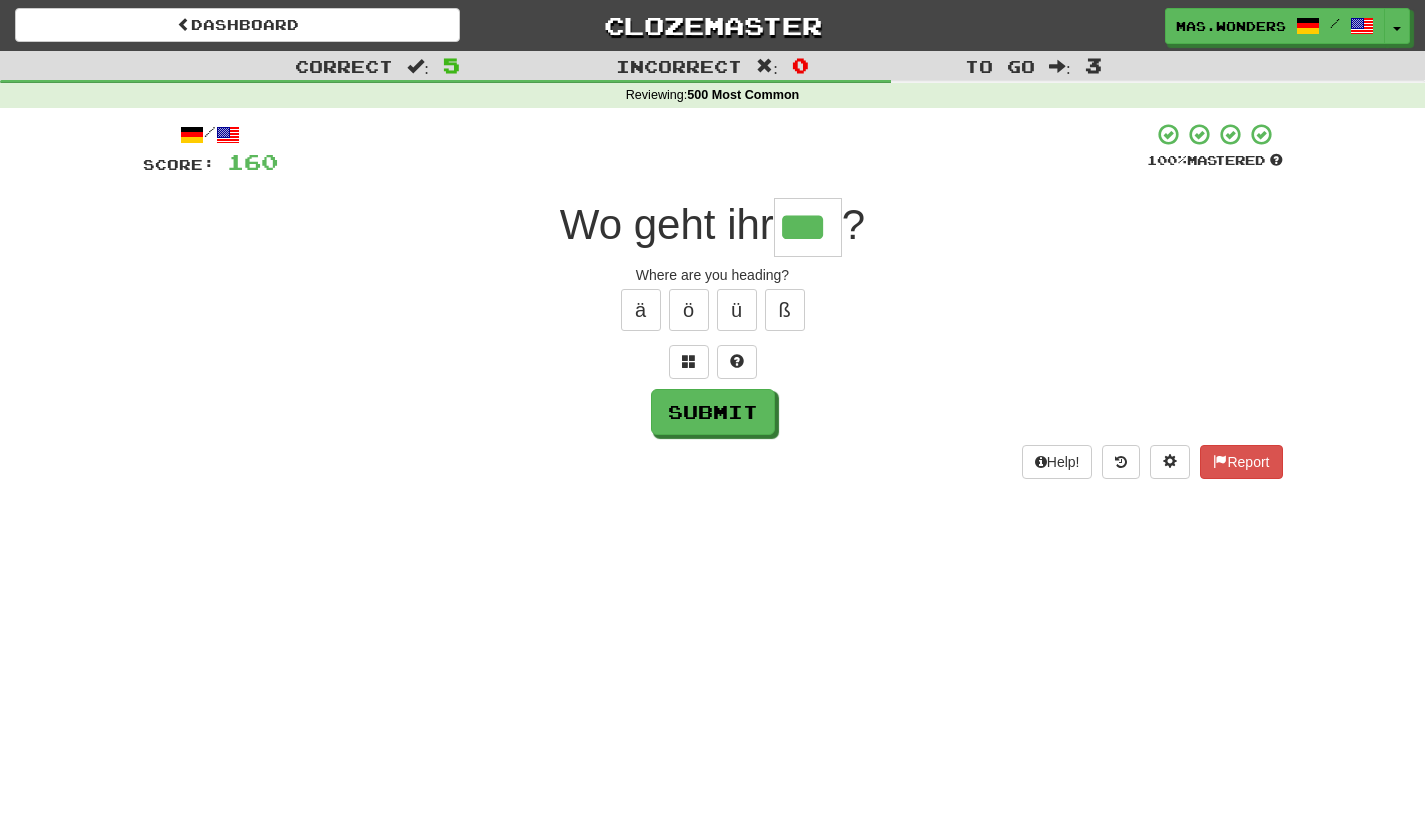 type on "***" 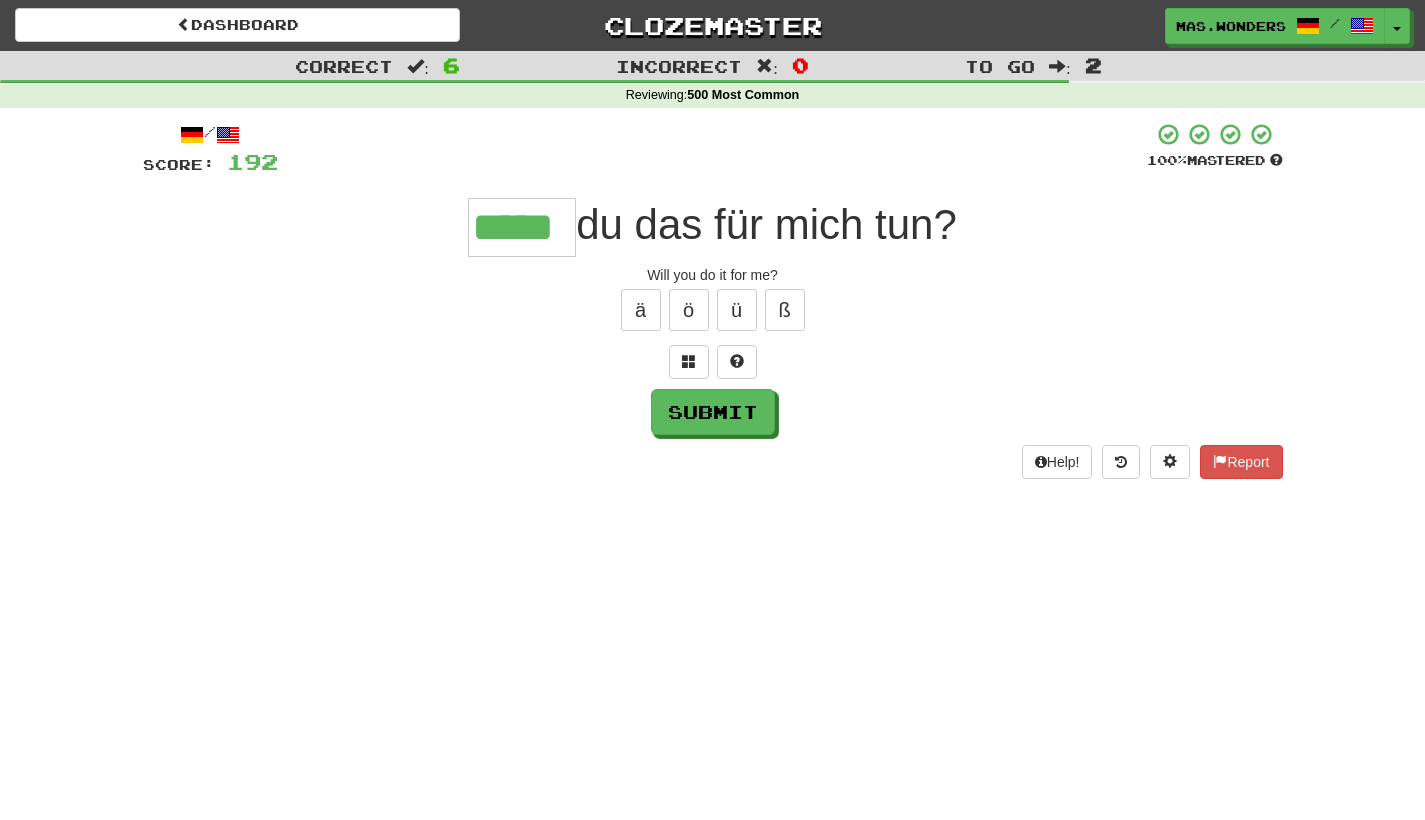 type on "*****" 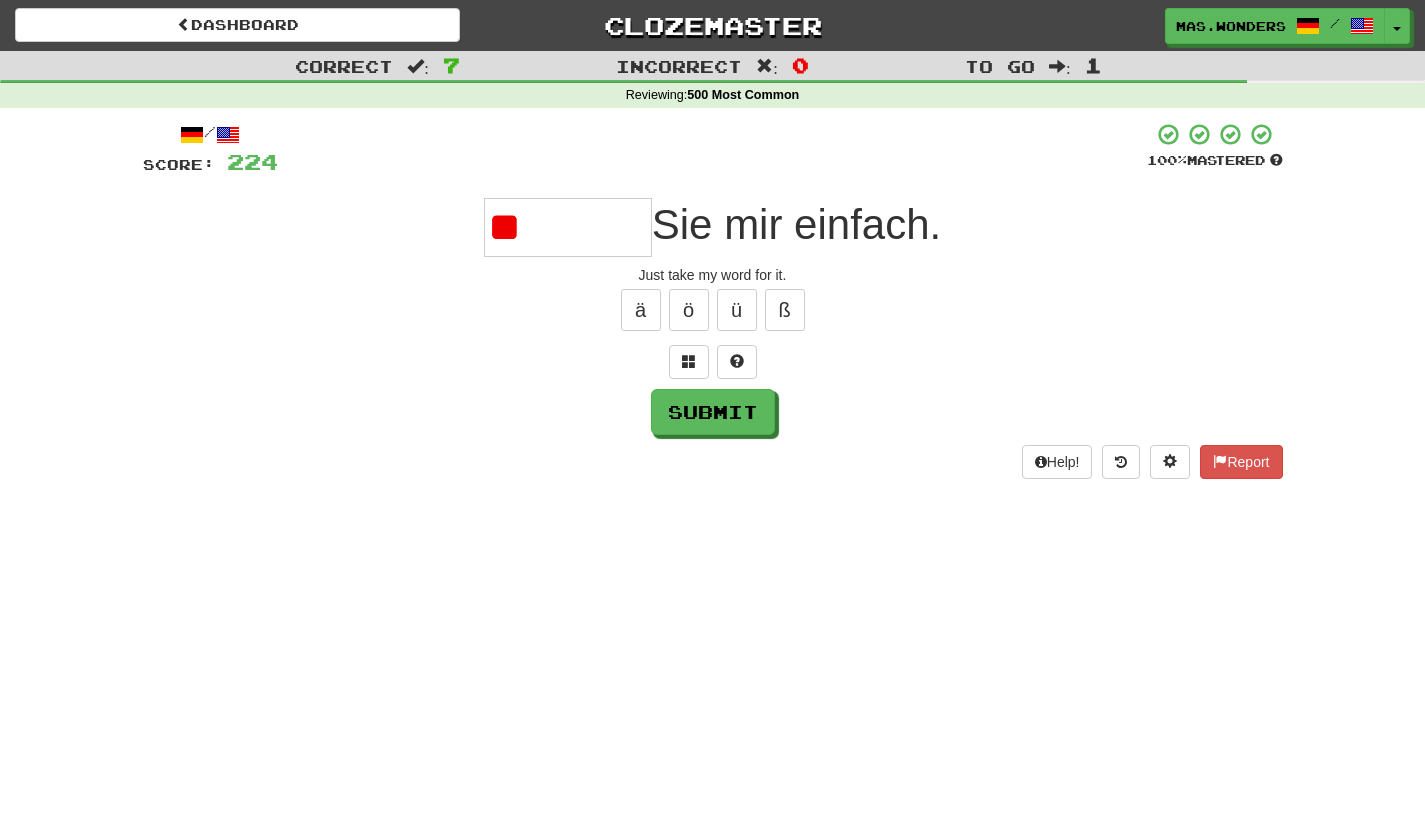 type on "*" 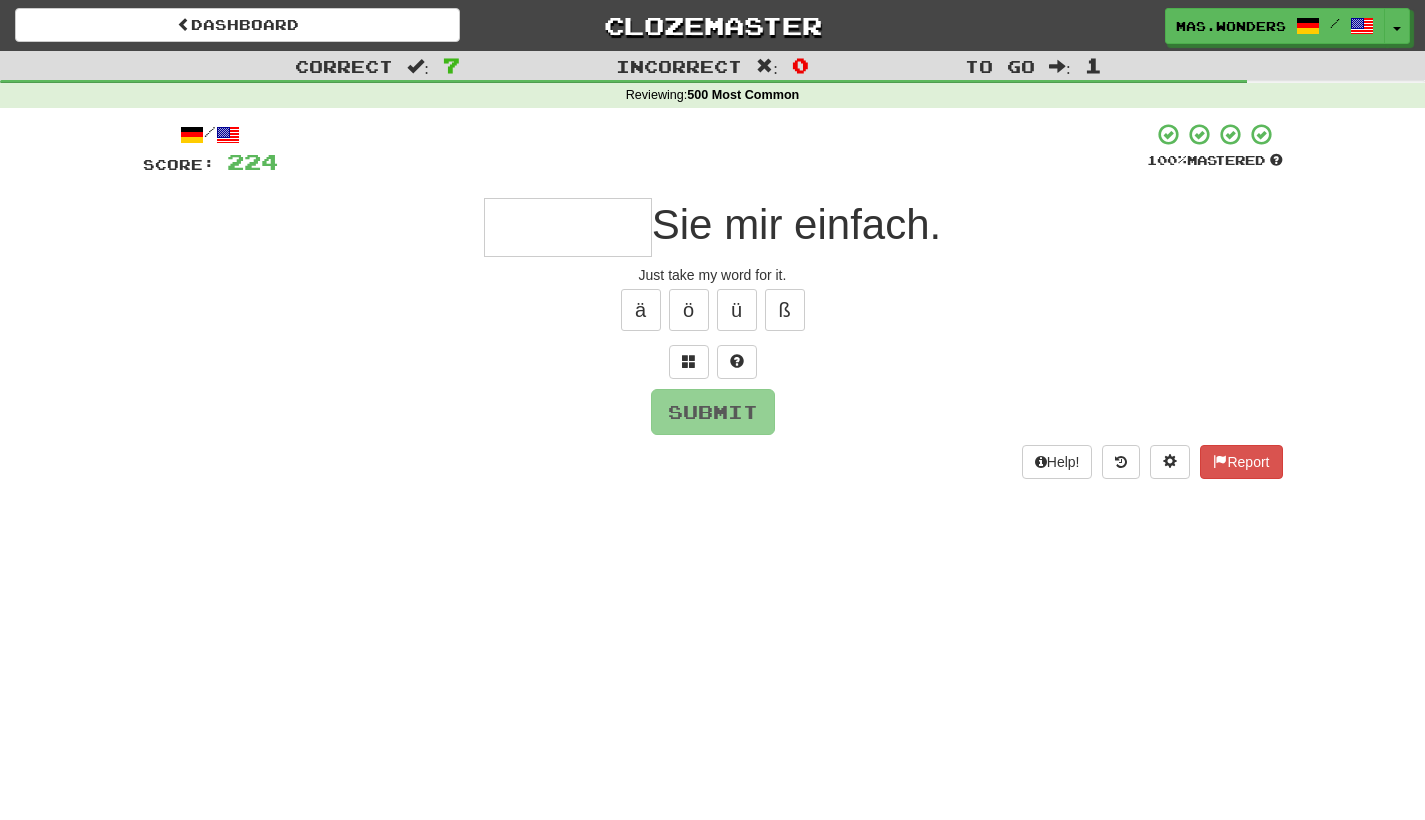 type on "*" 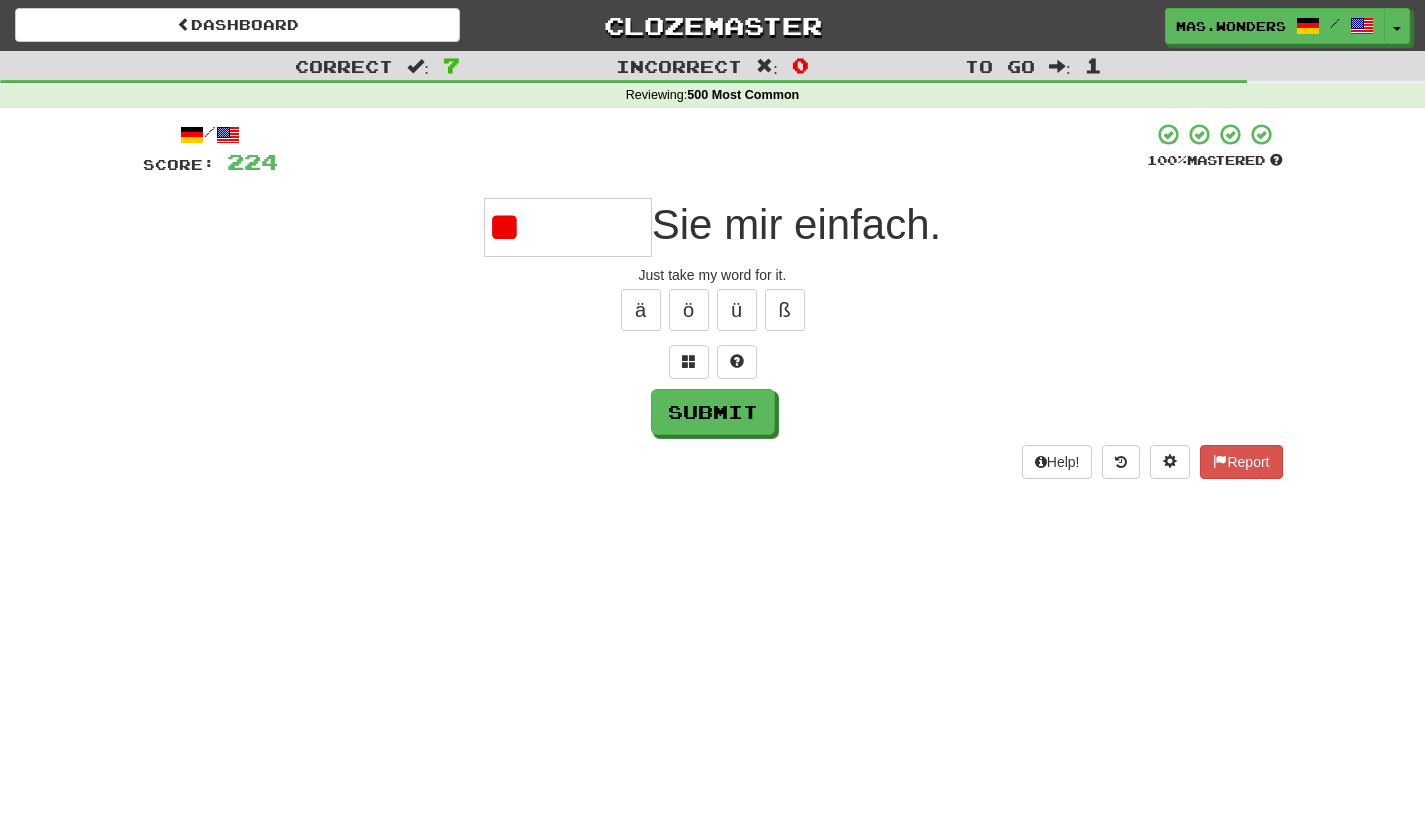type on "*" 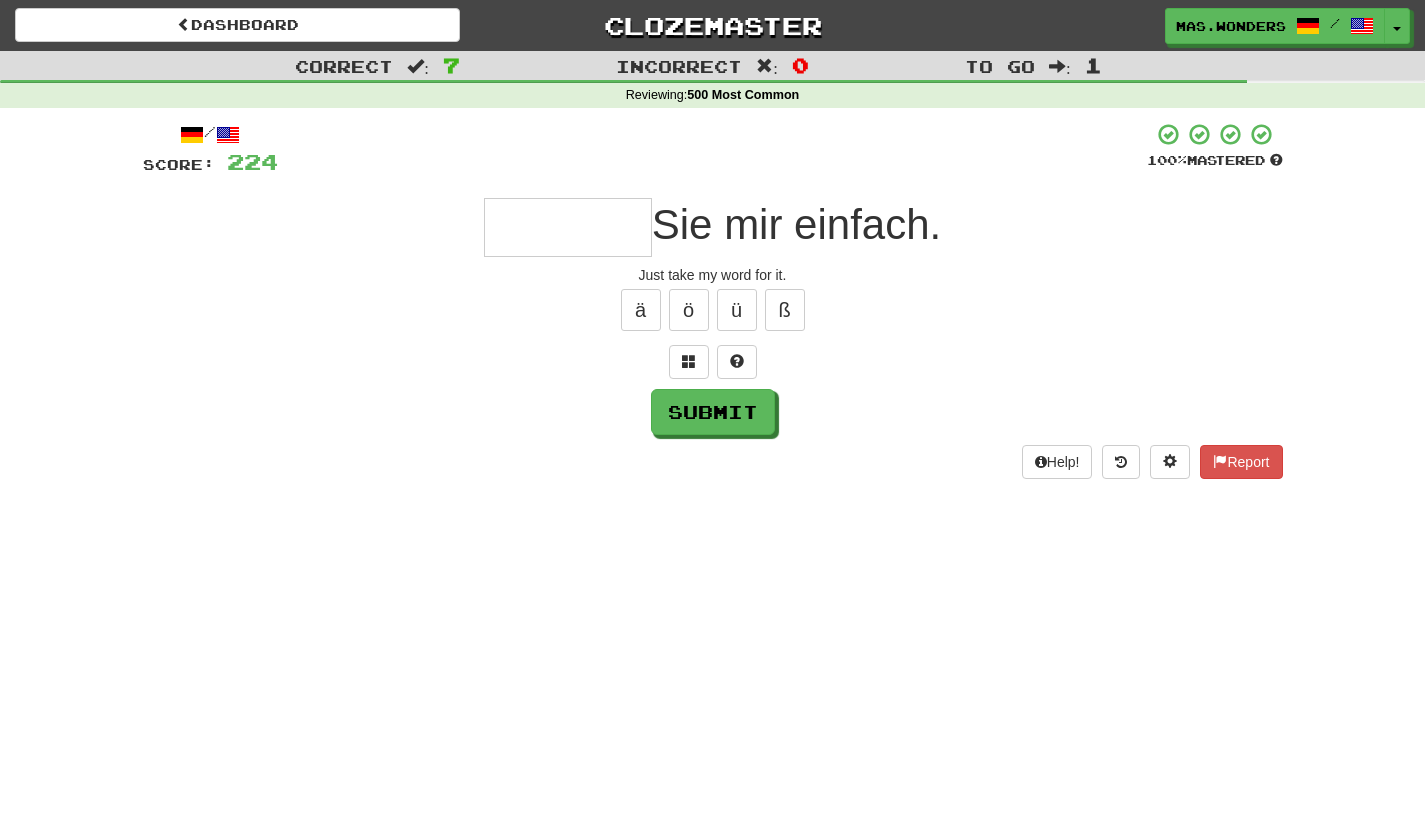 type on "*" 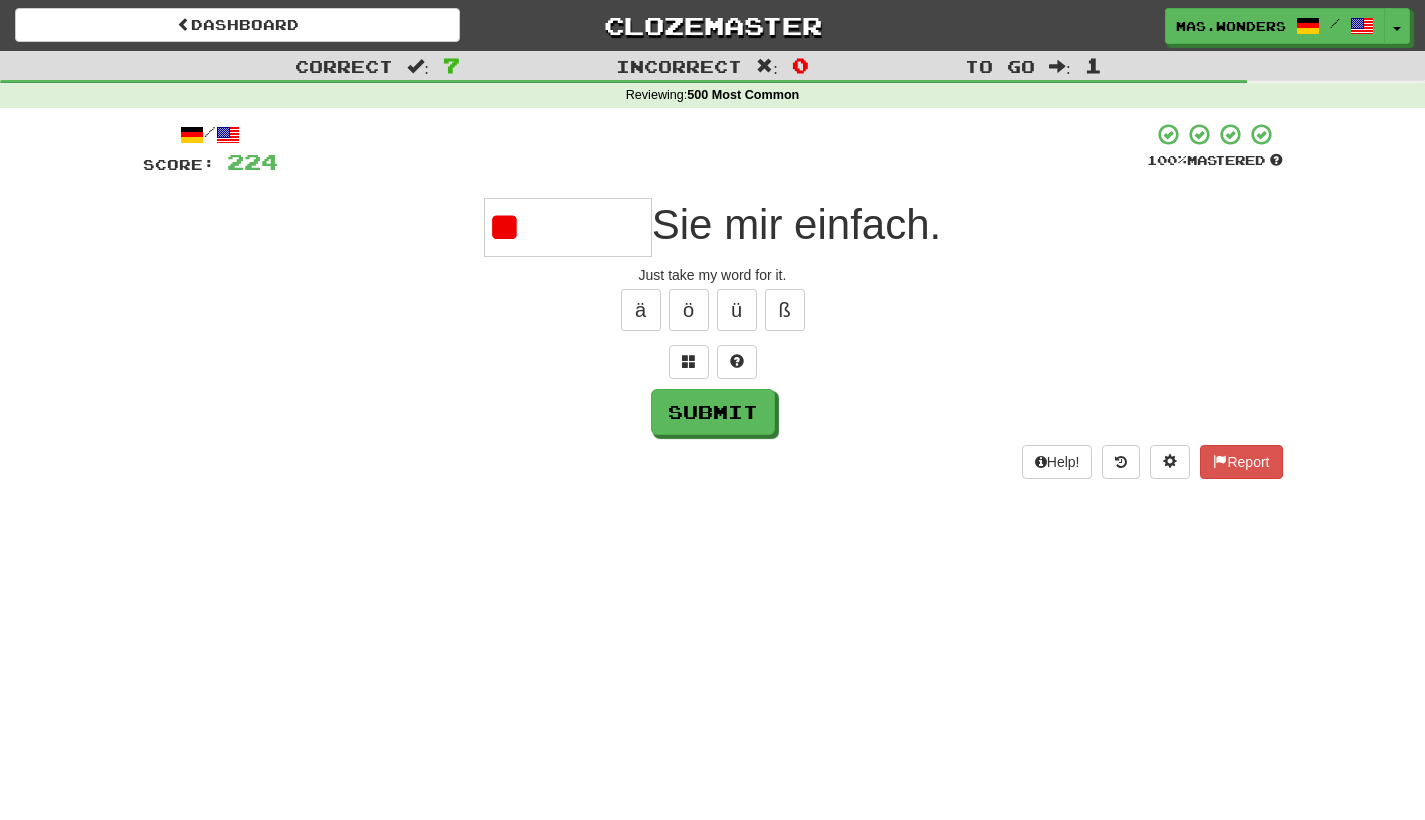 type on "*" 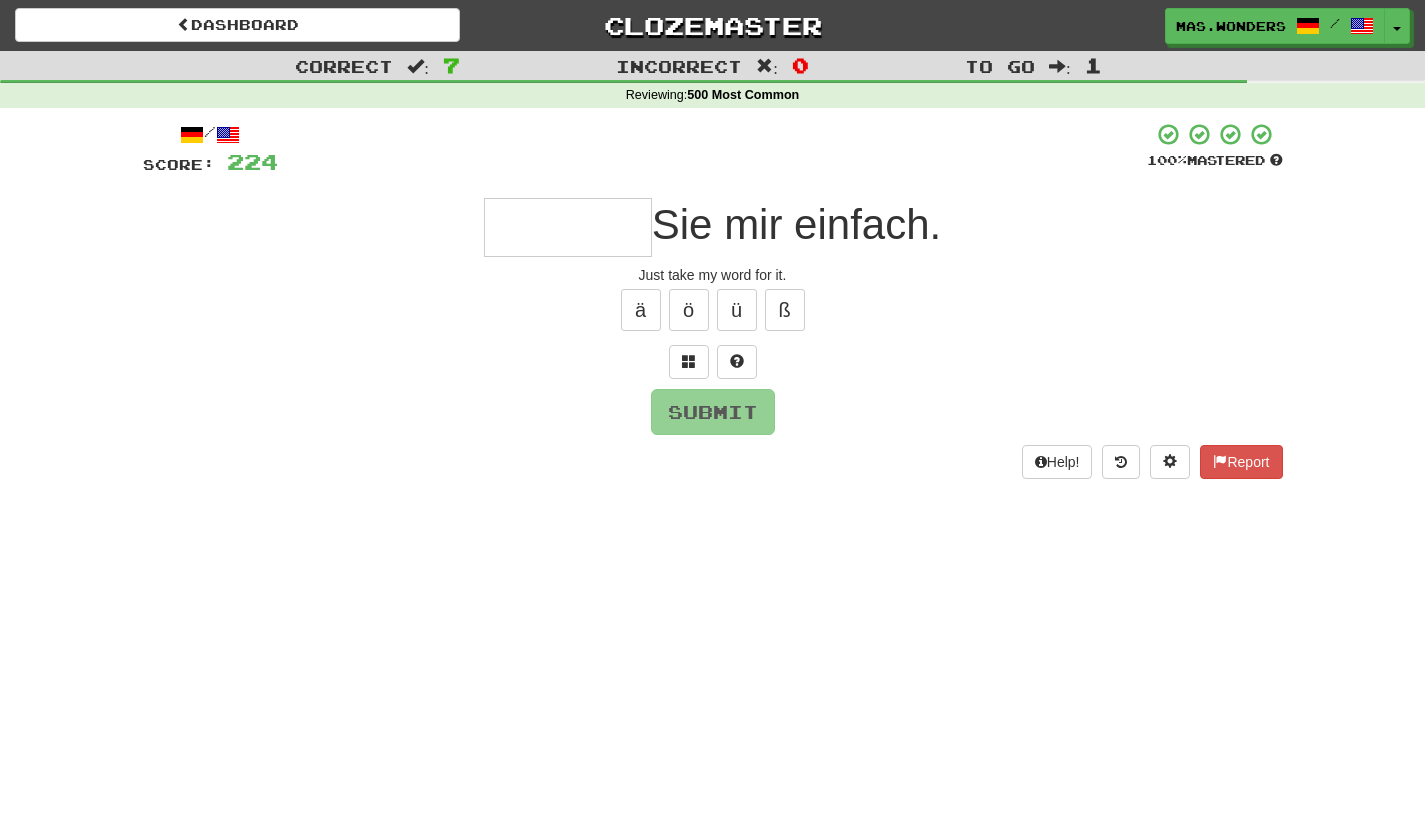 type on "*" 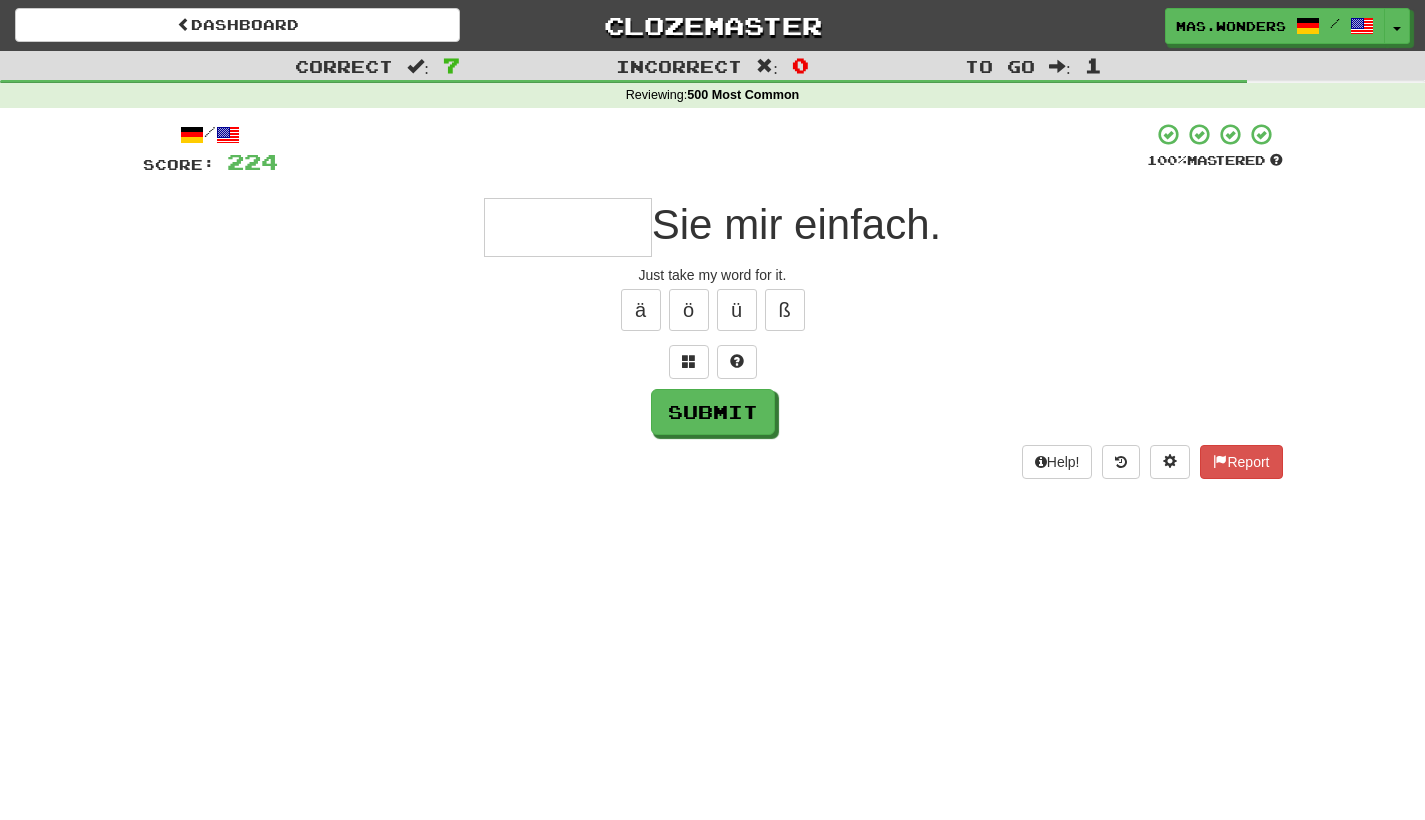 type on "*" 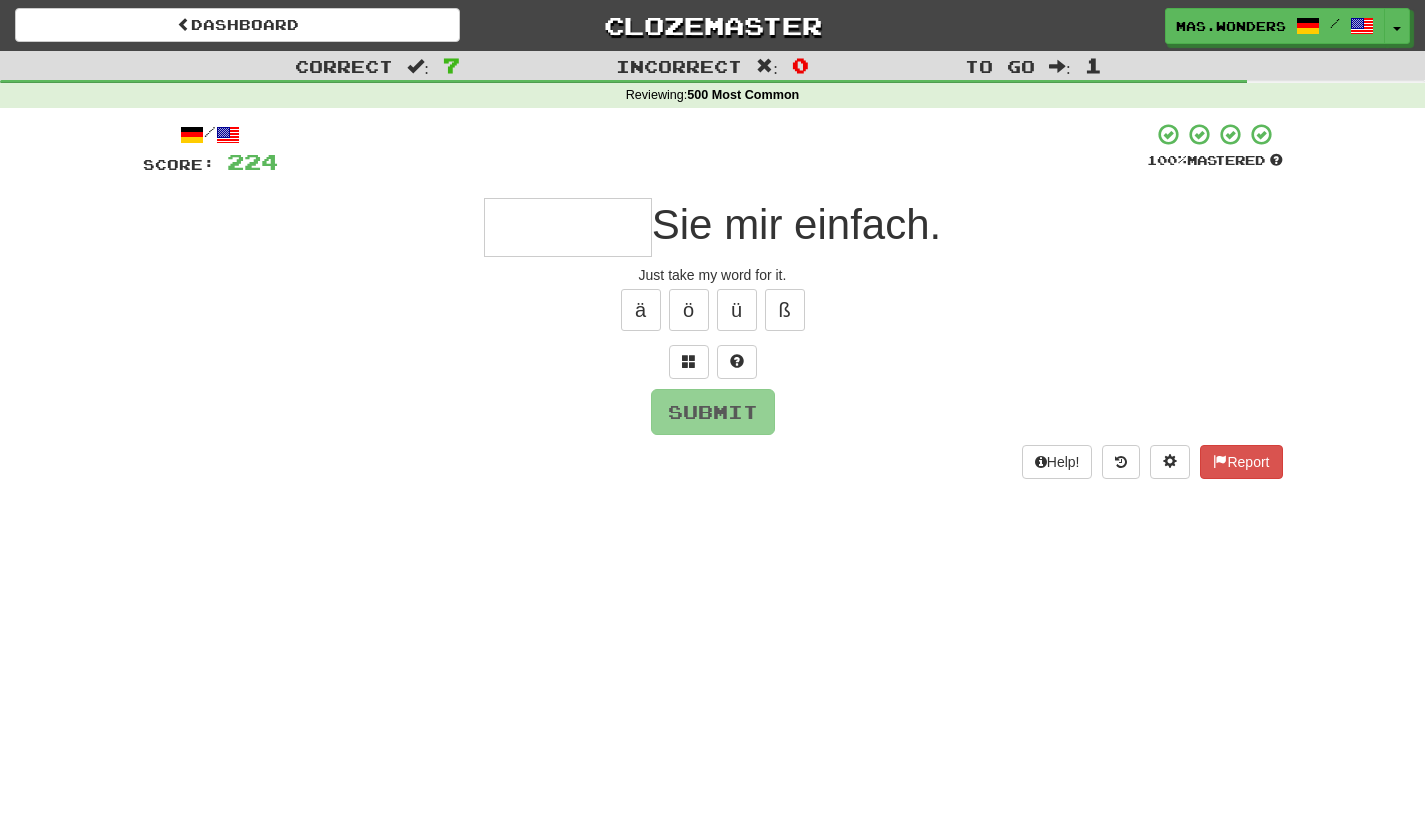 type on "*" 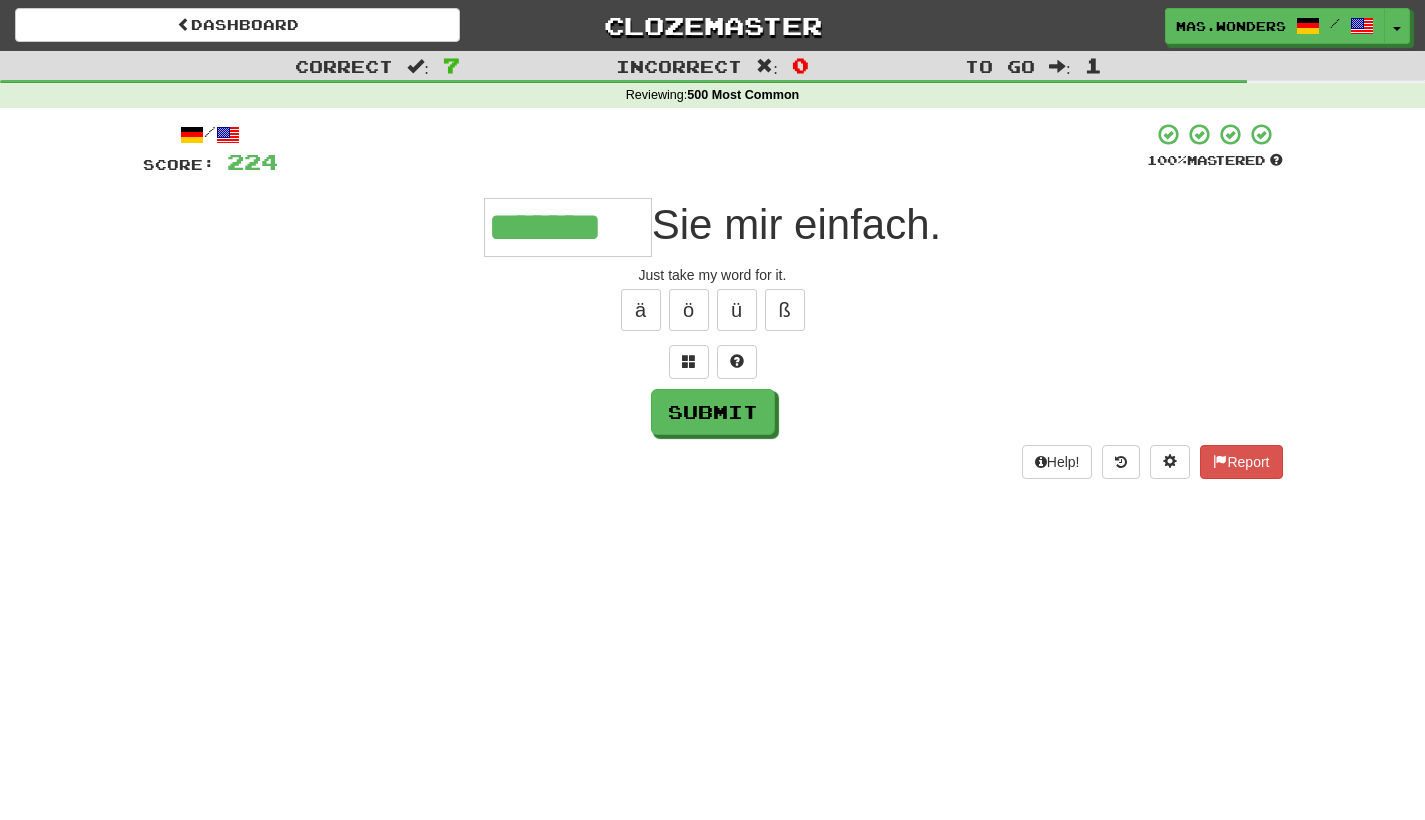 type on "*******" 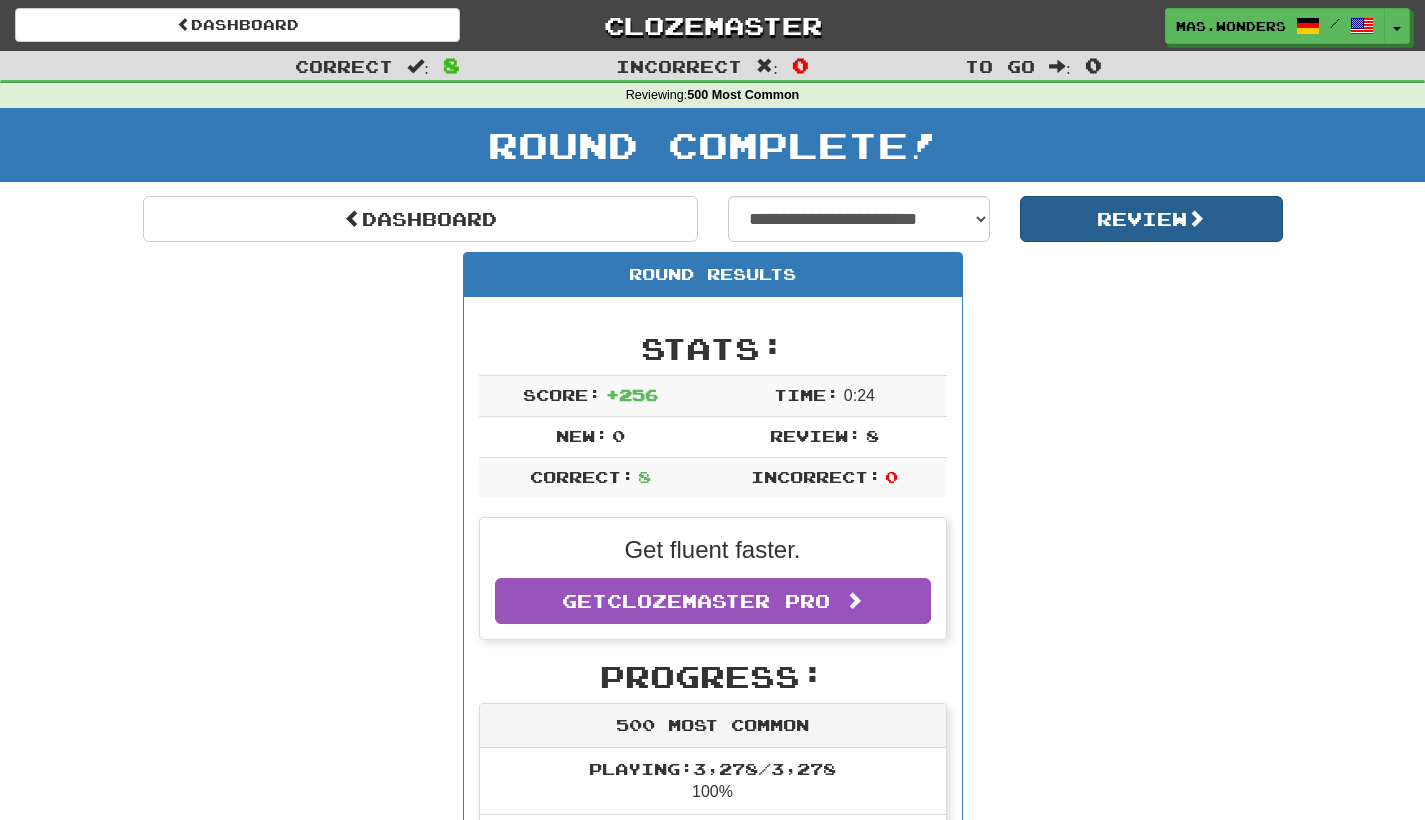 click on "Review" at bounding box center (1151, 219) 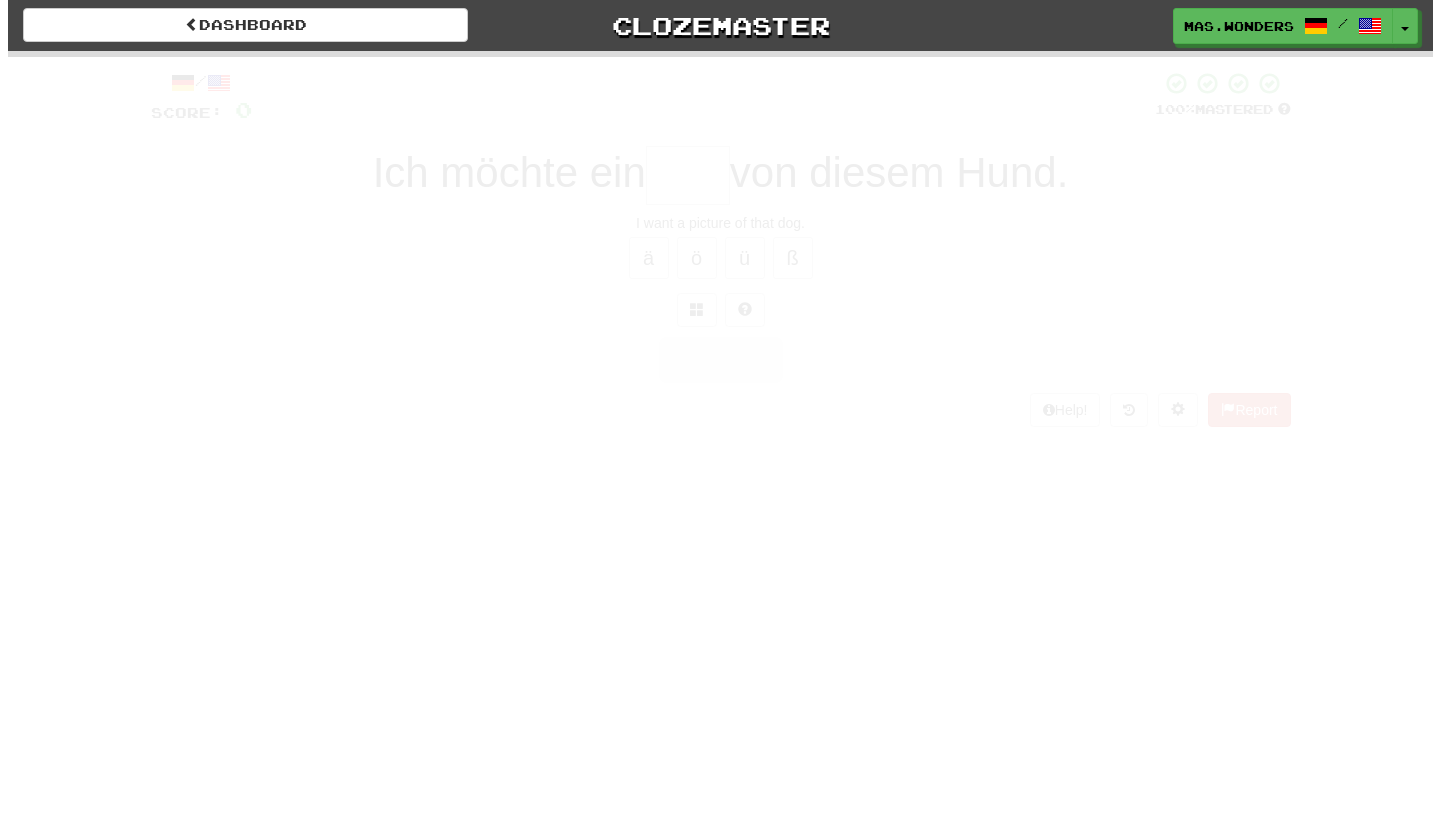 scroll, scrollTop: 0, scrollLeft: 0, axis: both 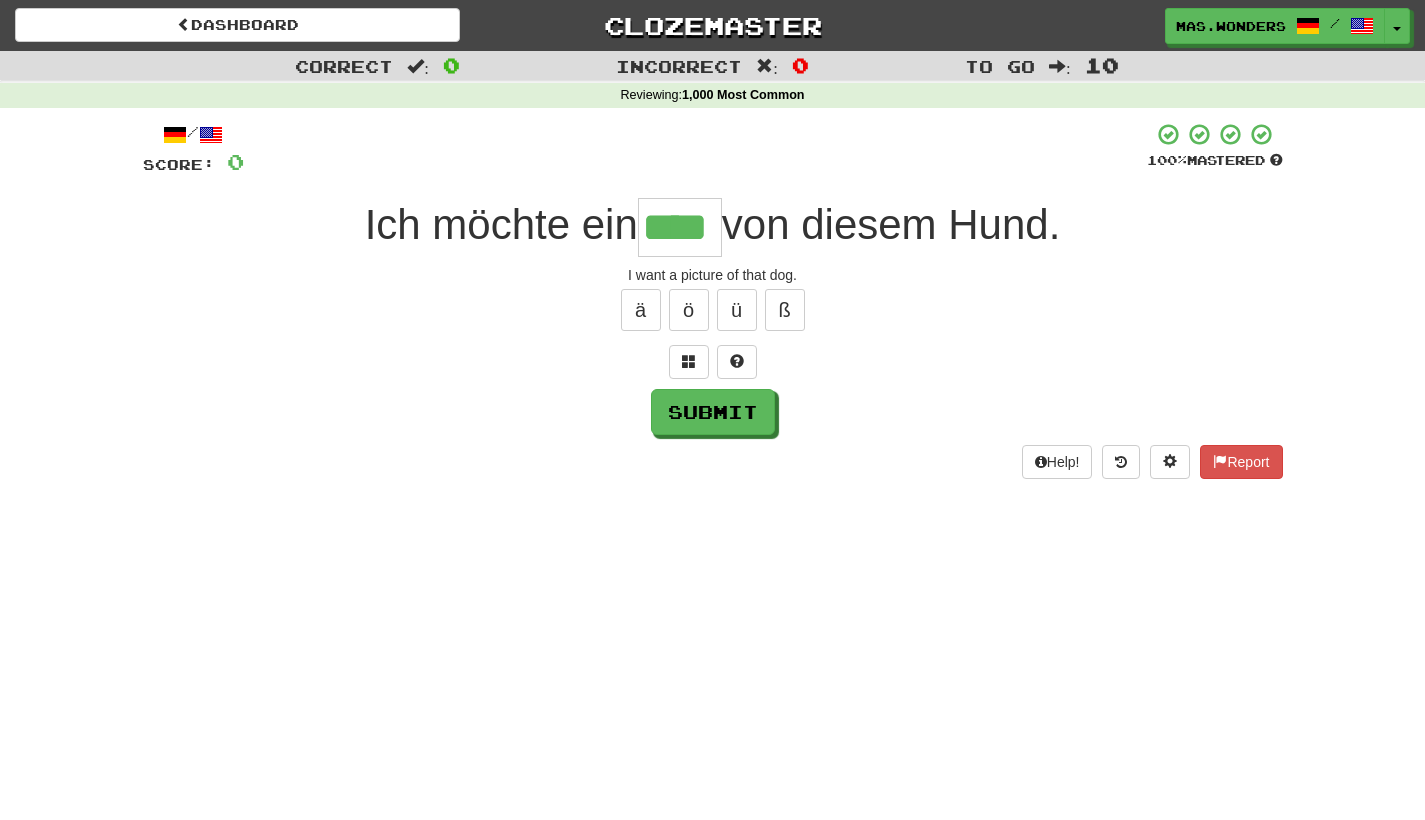 type on "****" 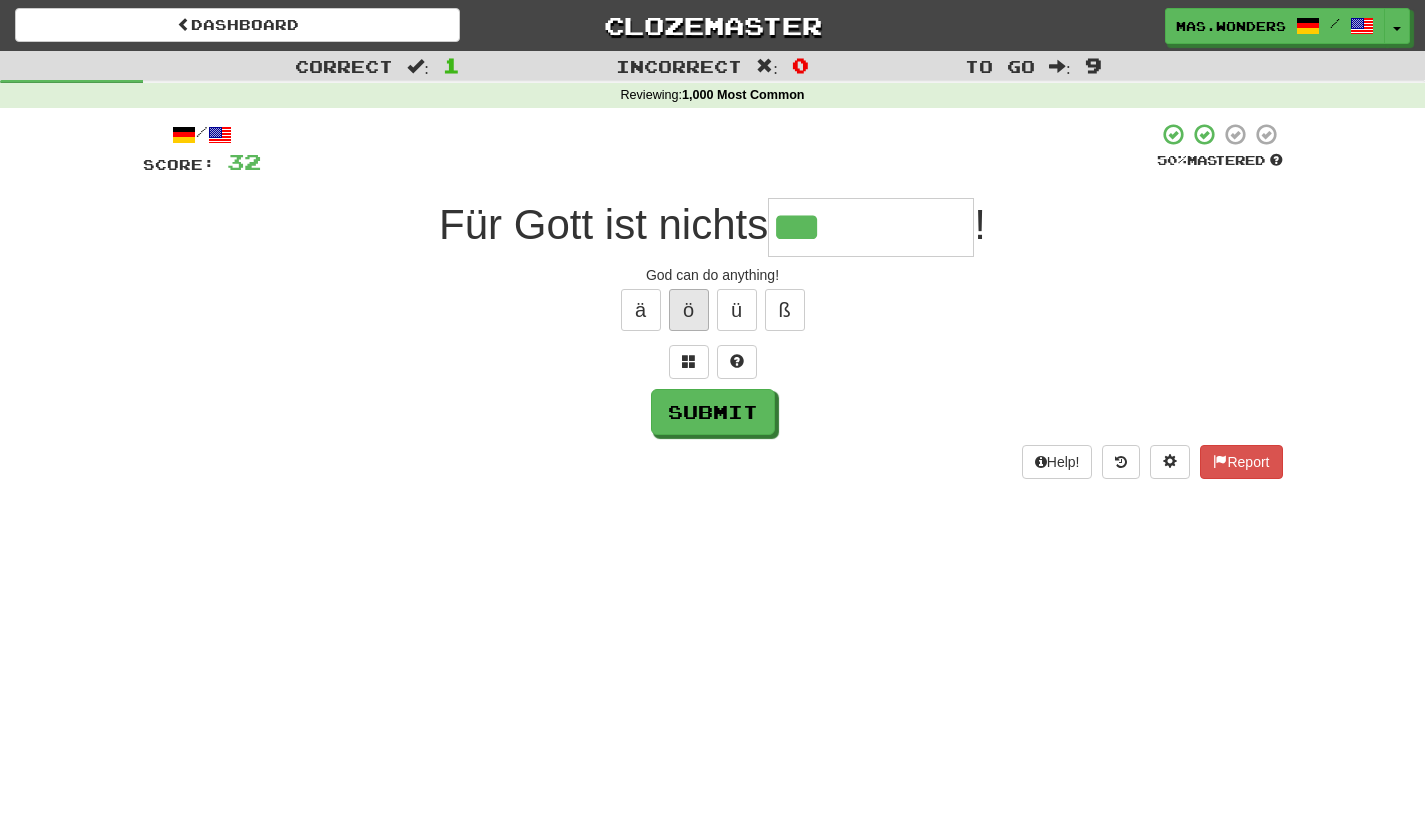 click on "ö" at bounding box center (689, 310) 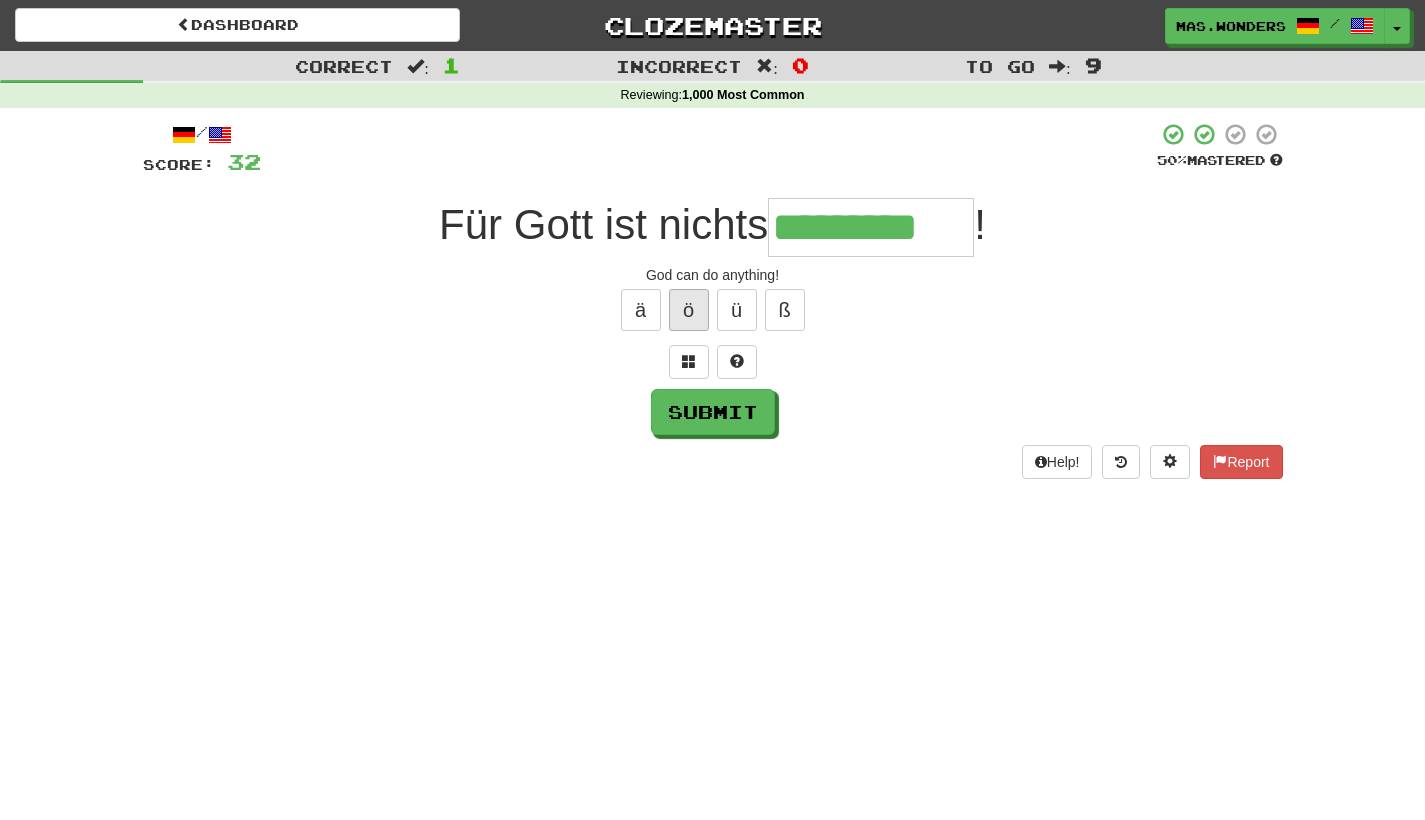 type on "*********" 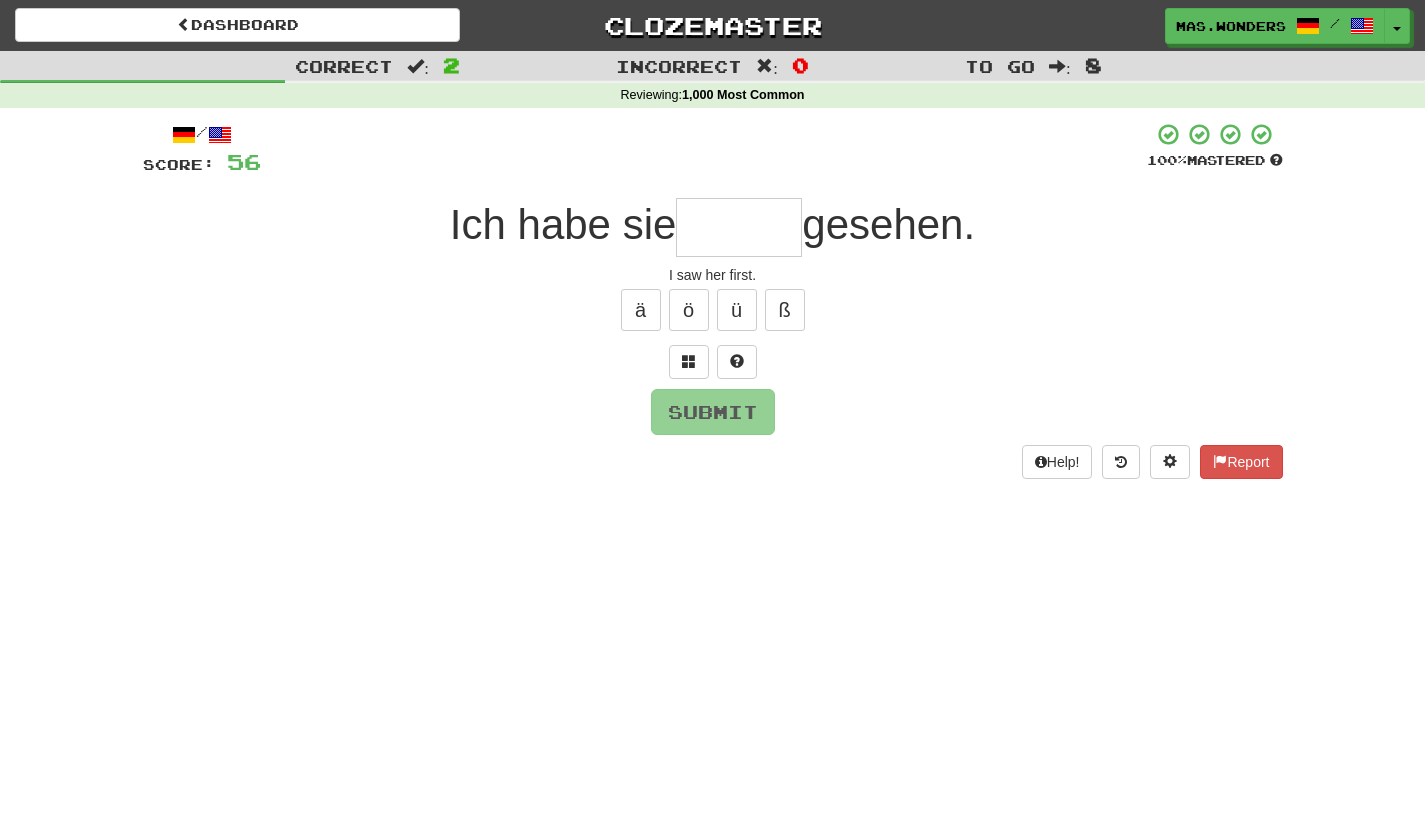 type on "*" 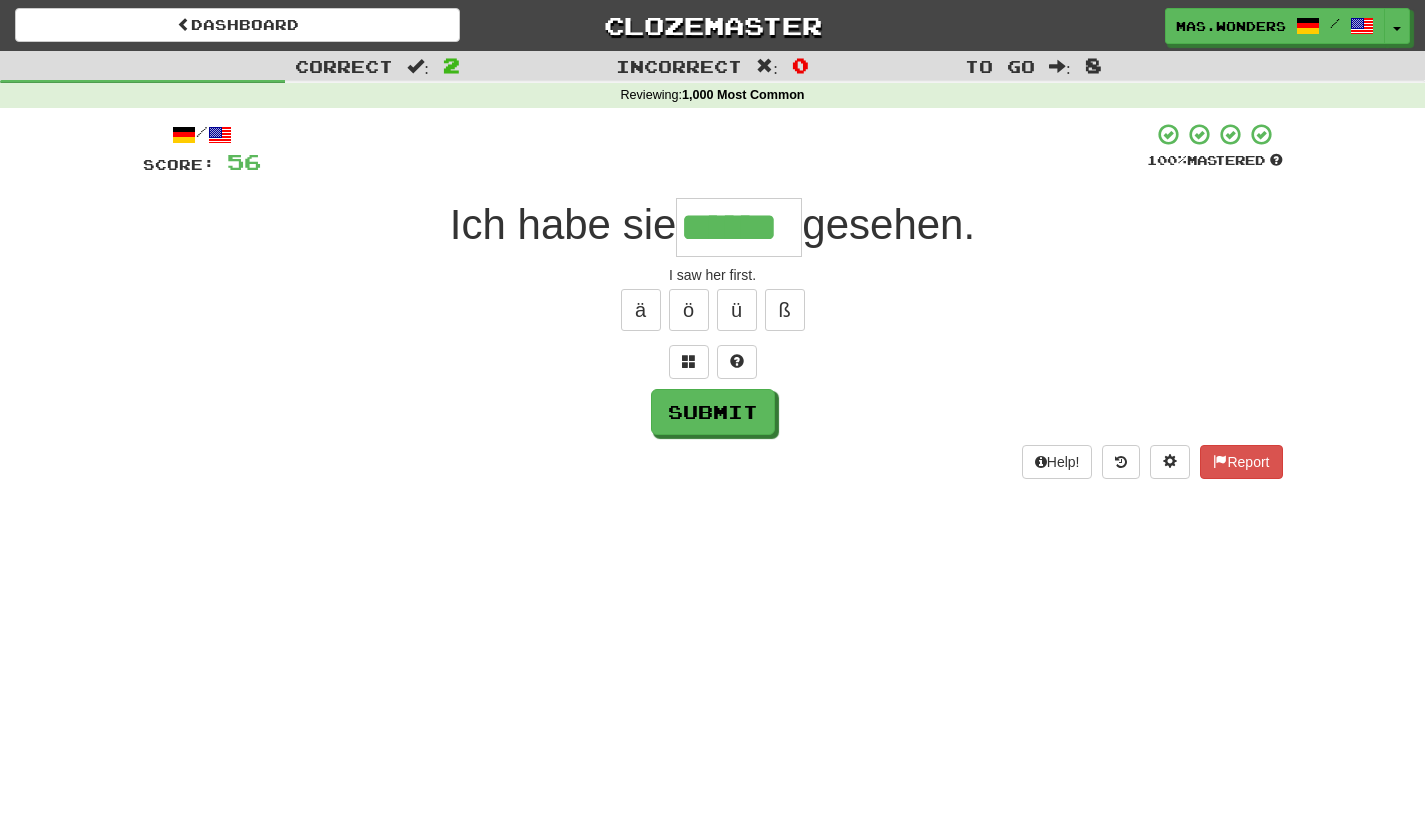 type on "******" 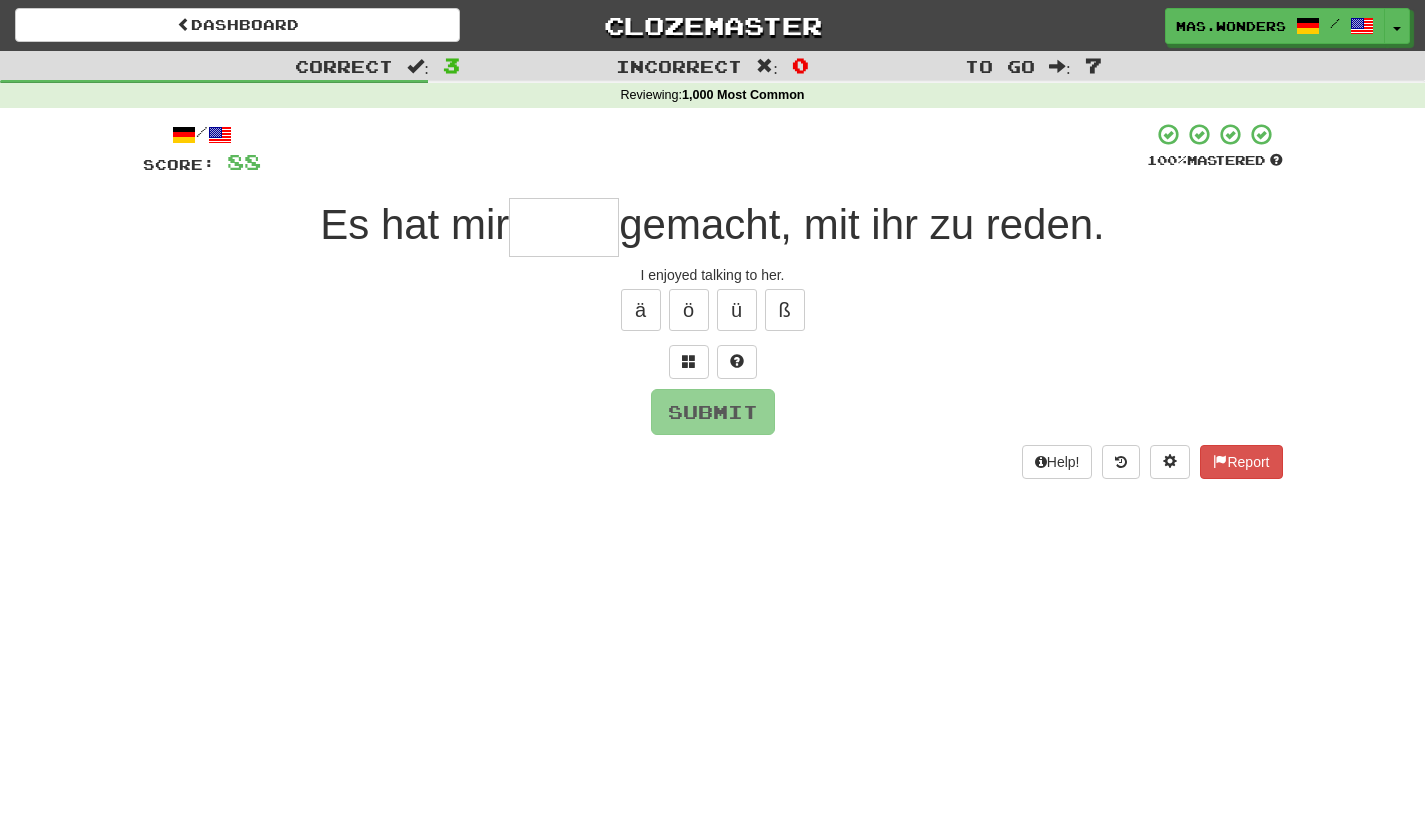 type on "*" 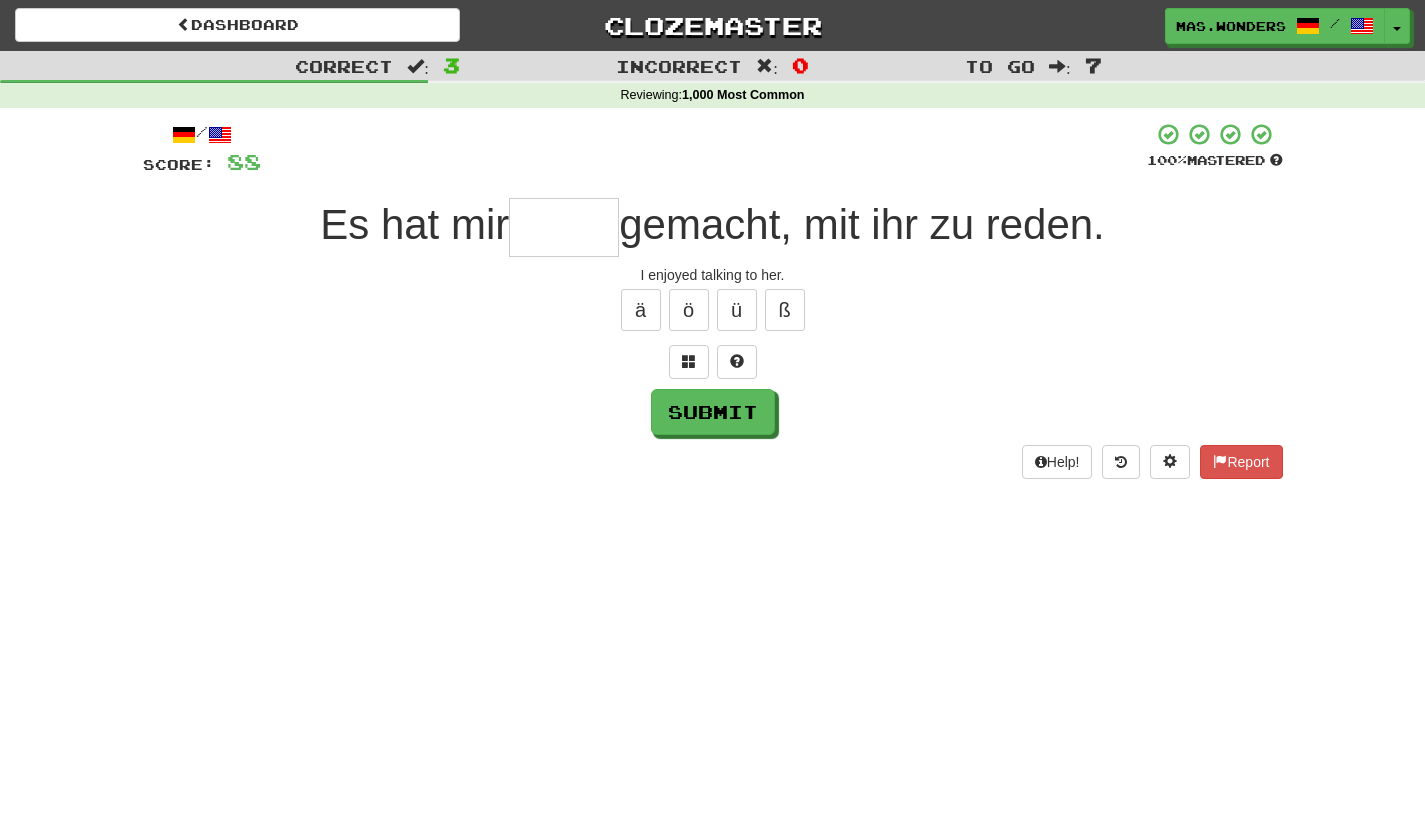 type on "*" 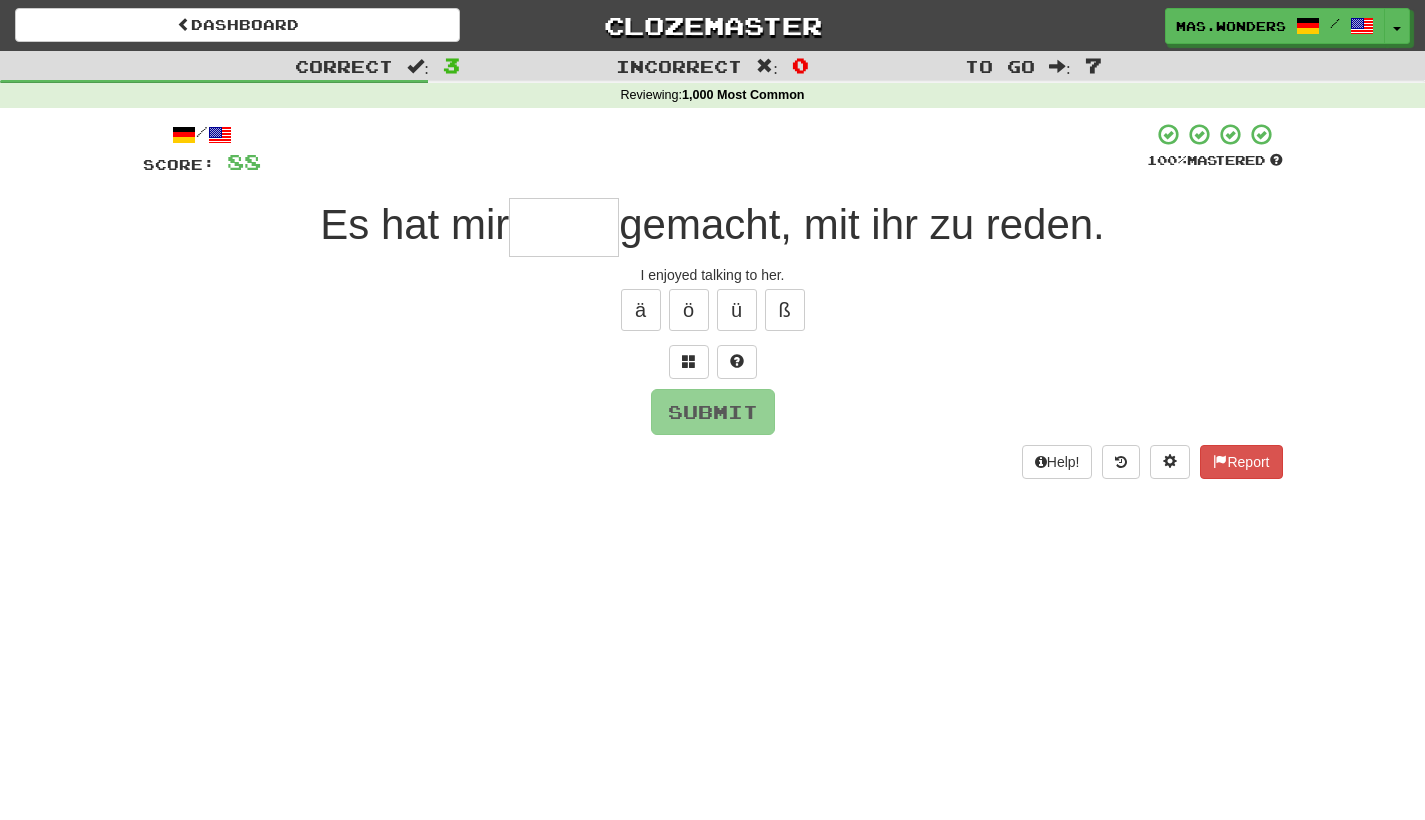 type on "*" 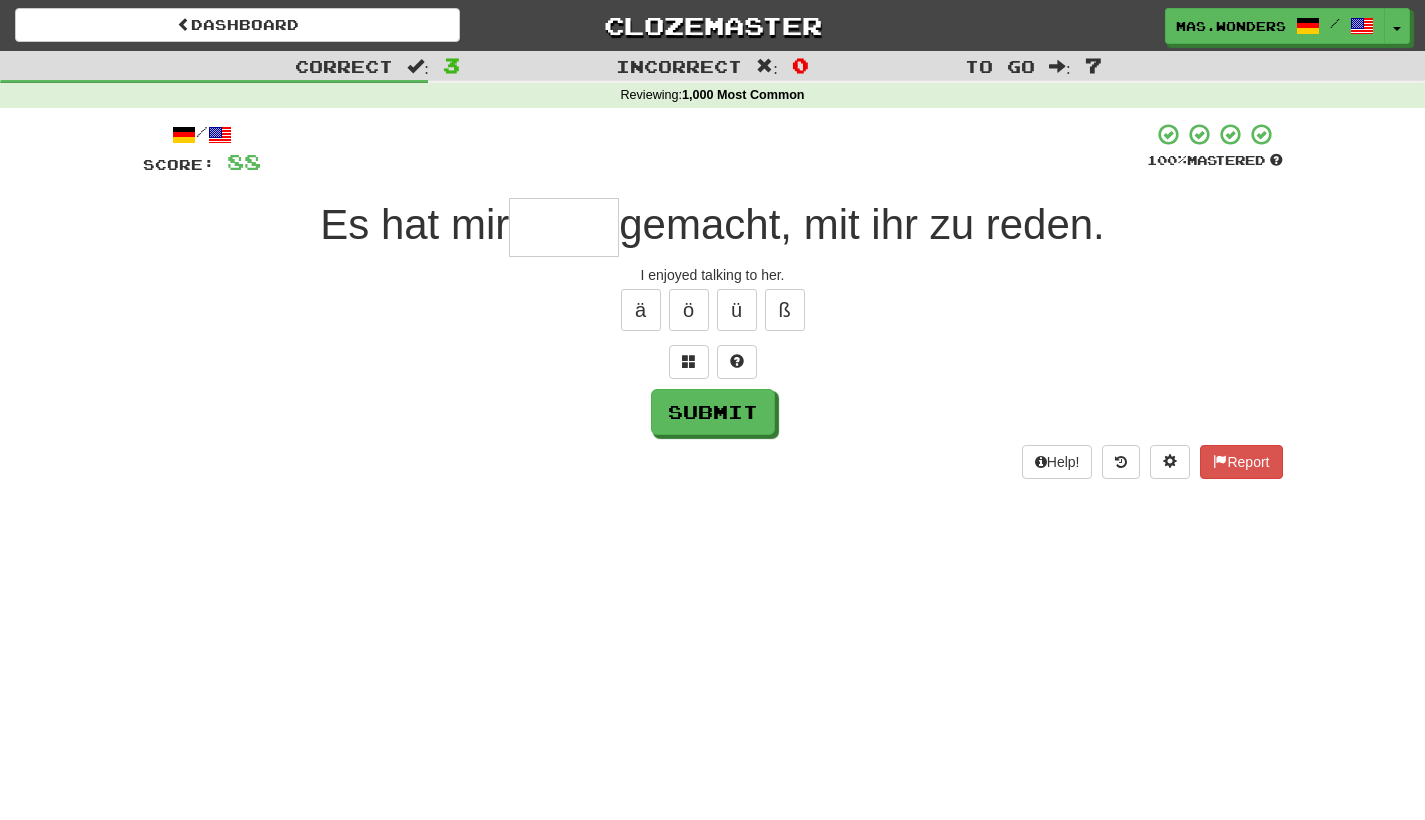 type on "*" 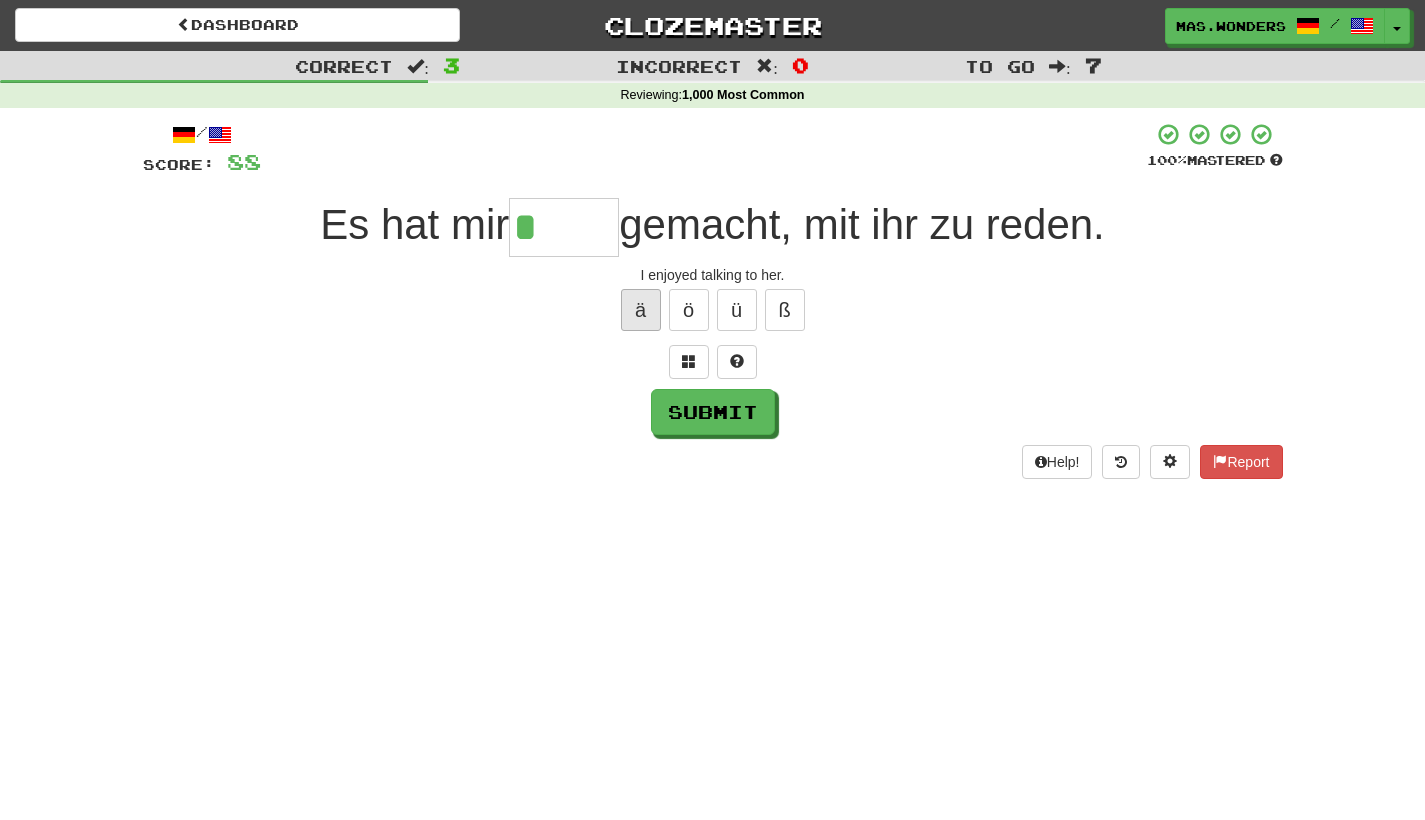 click on "ä" at bounding box center [641, 310] 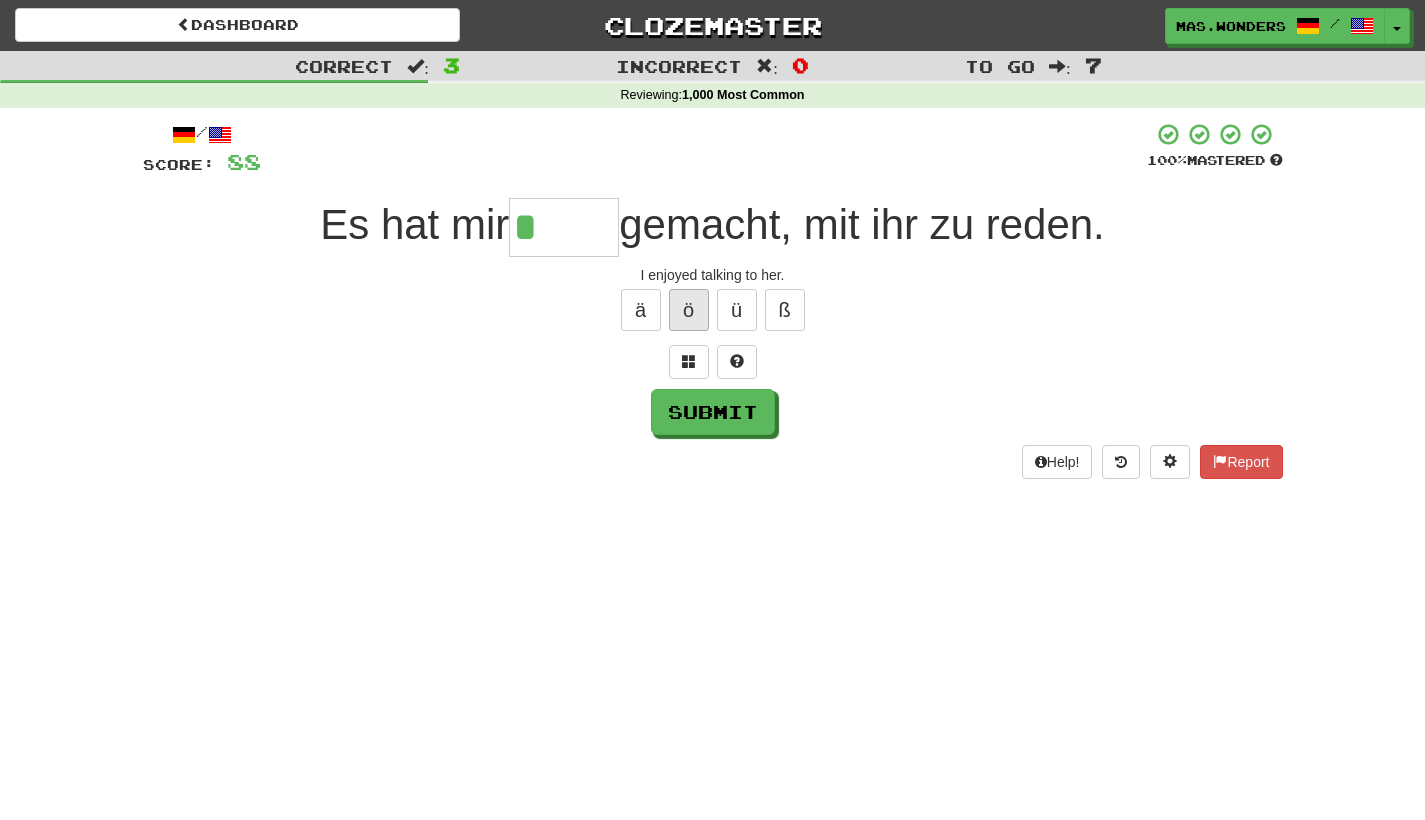 click on "ö" at bounding box center (689, 310) 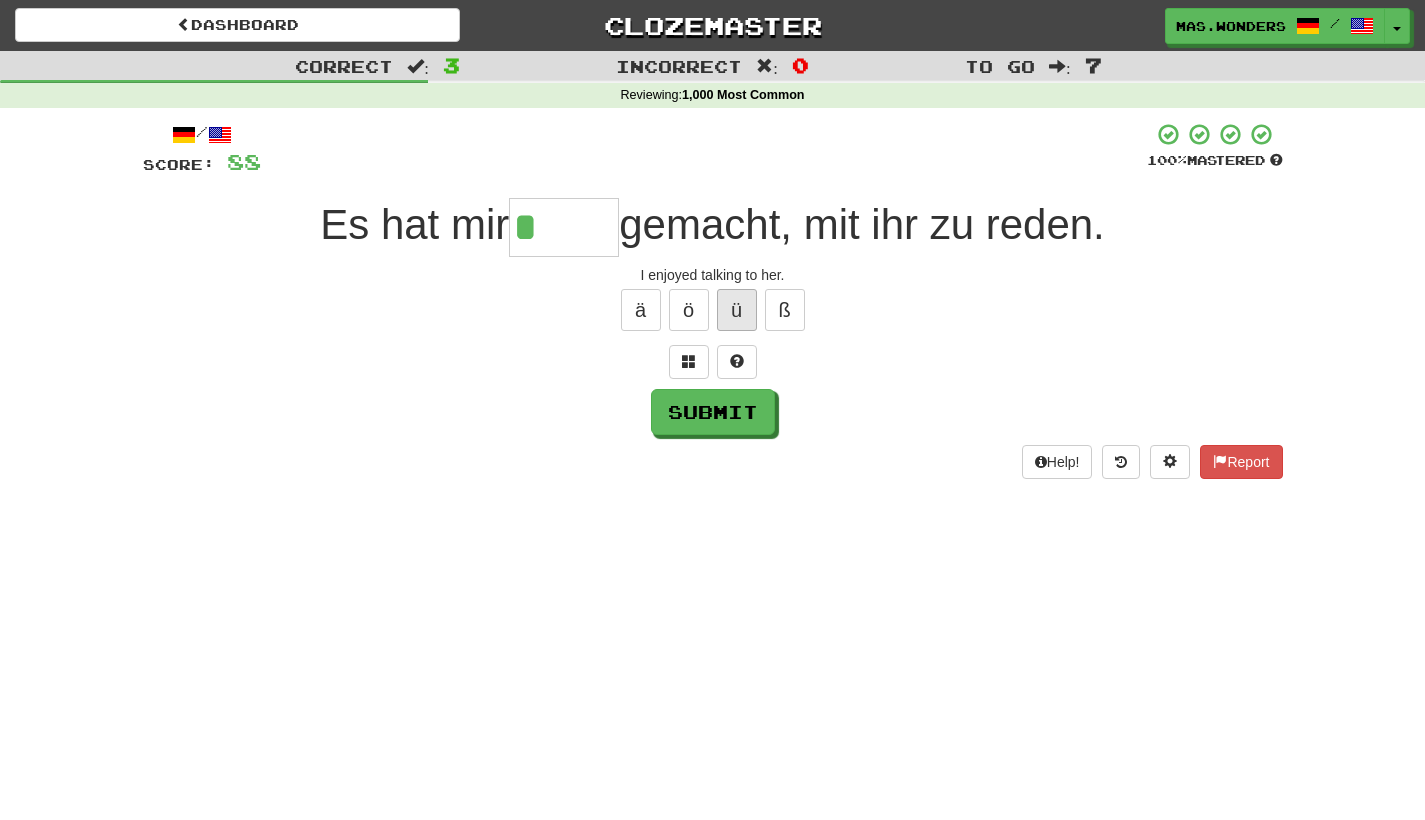click on "ü" at bounding box center (737, 310) 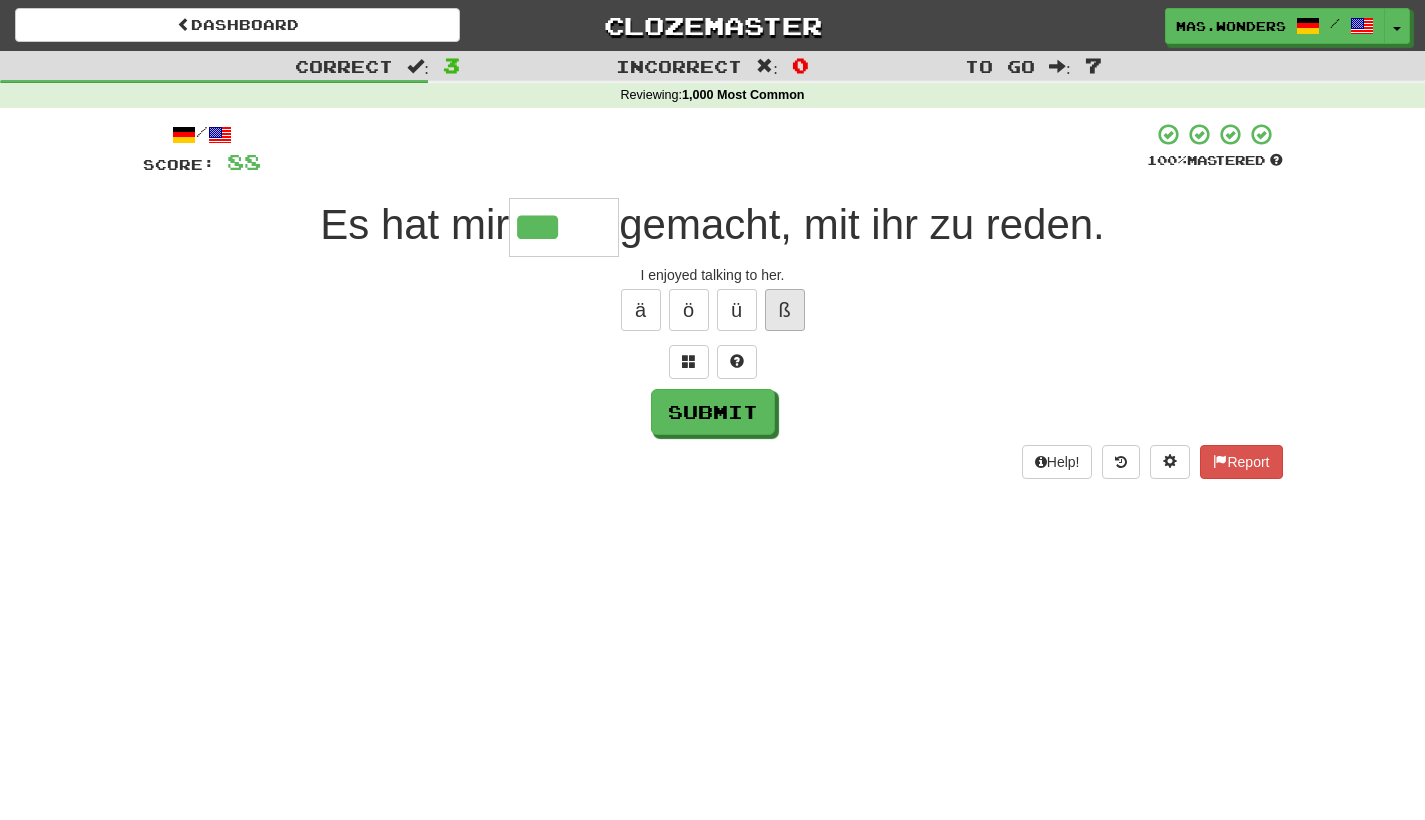 click on "ß" at bounding box center (785, 310) 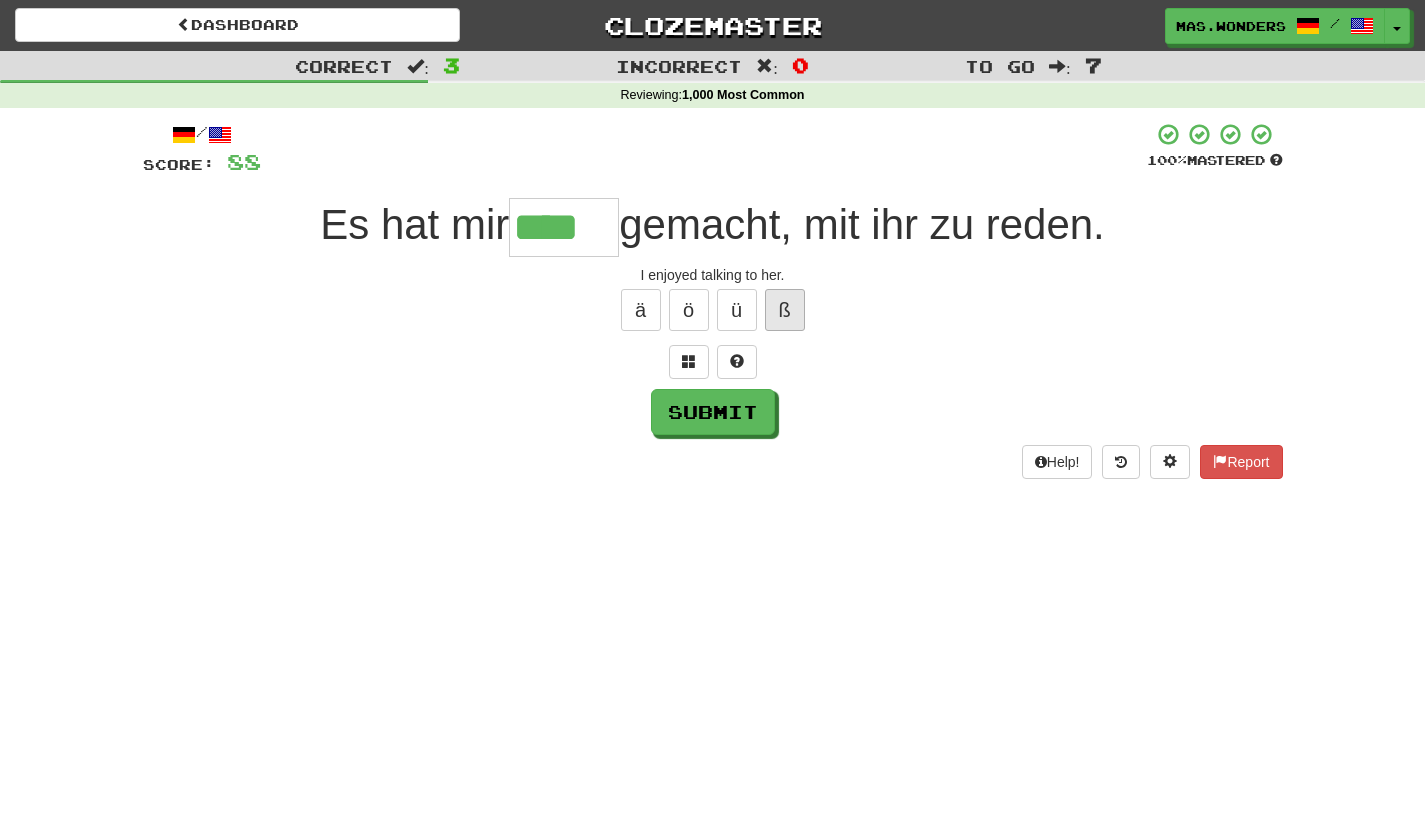 type on "****" 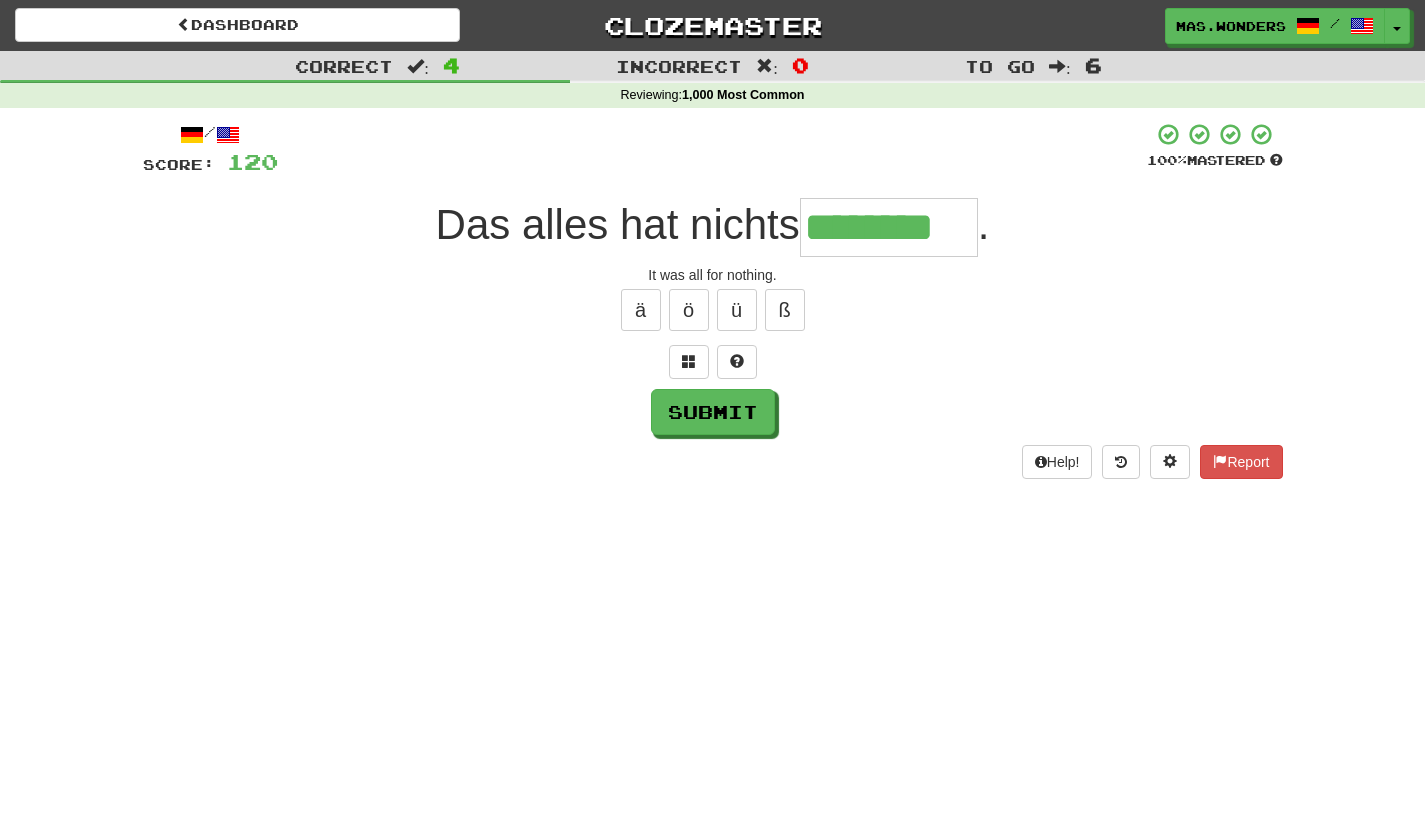 type on "********" 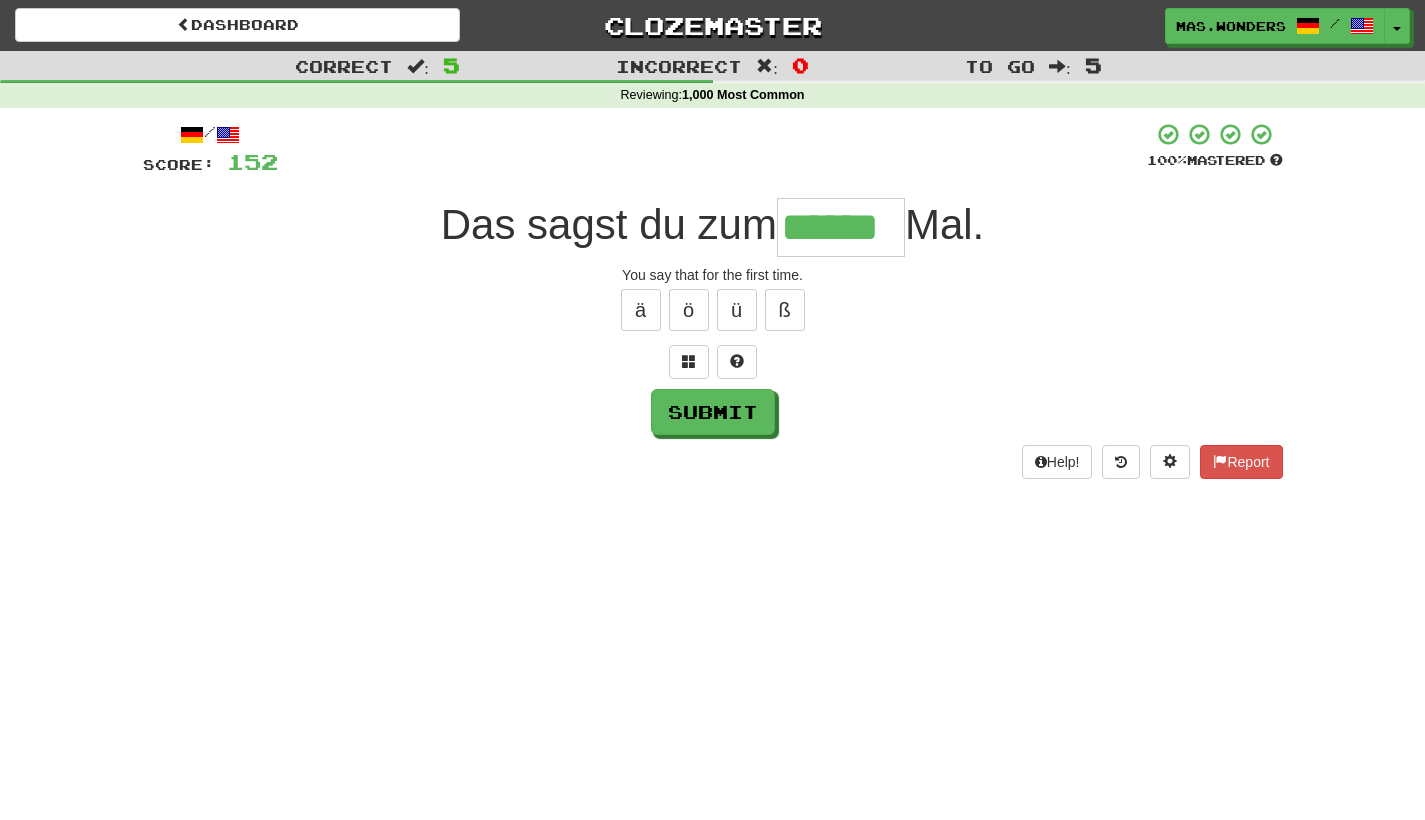 type on "******" 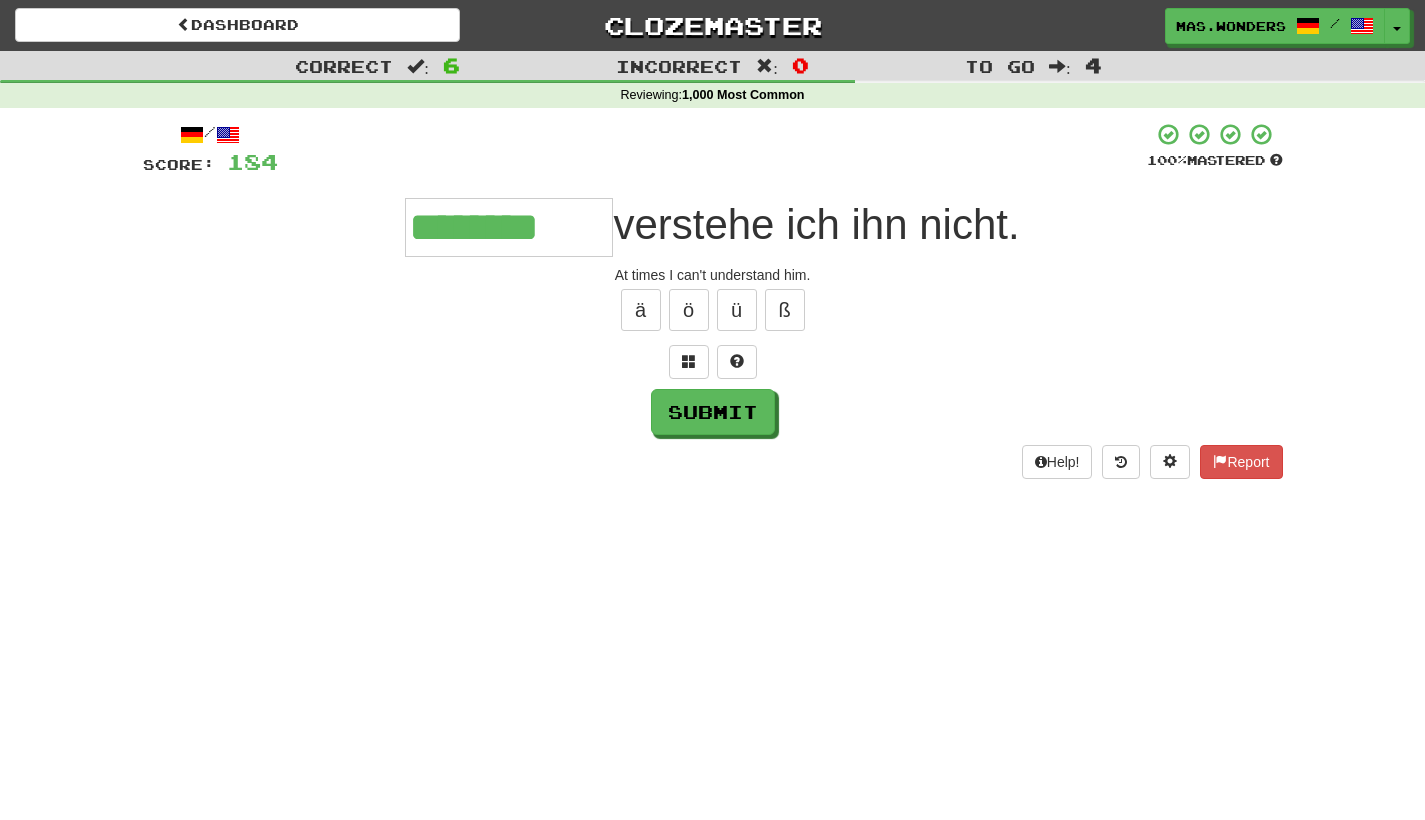 type on "********" 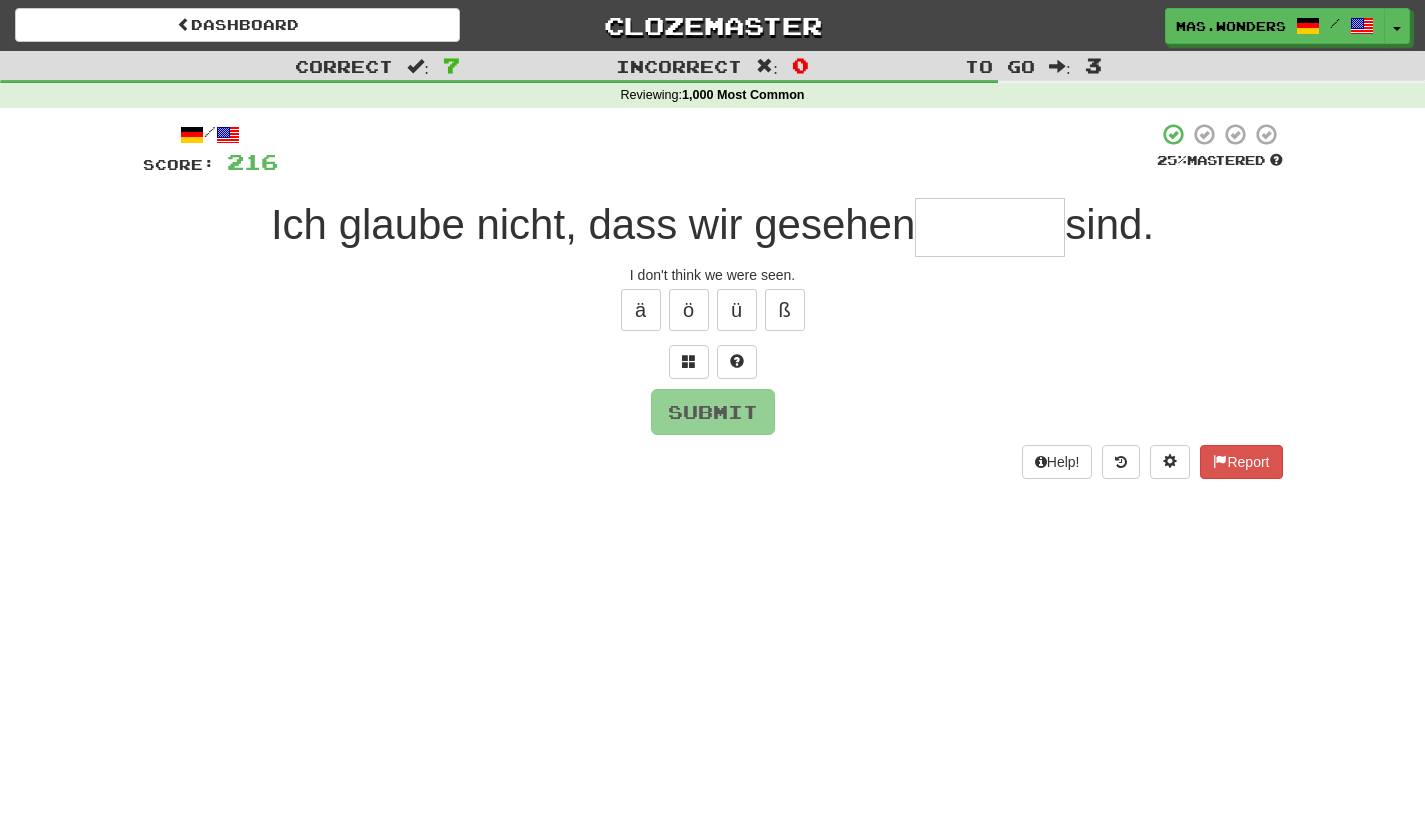 type on "*" 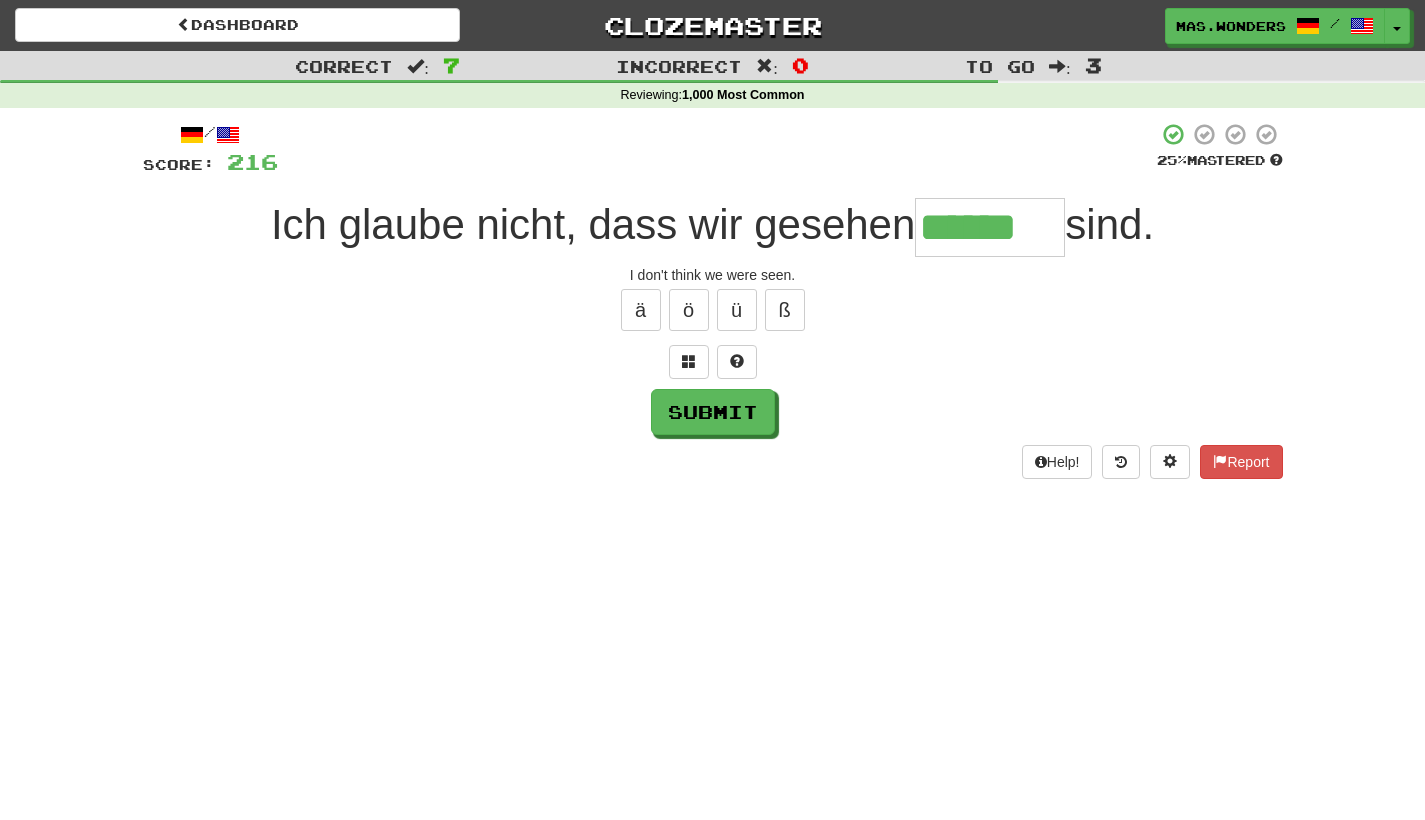 type on "******" 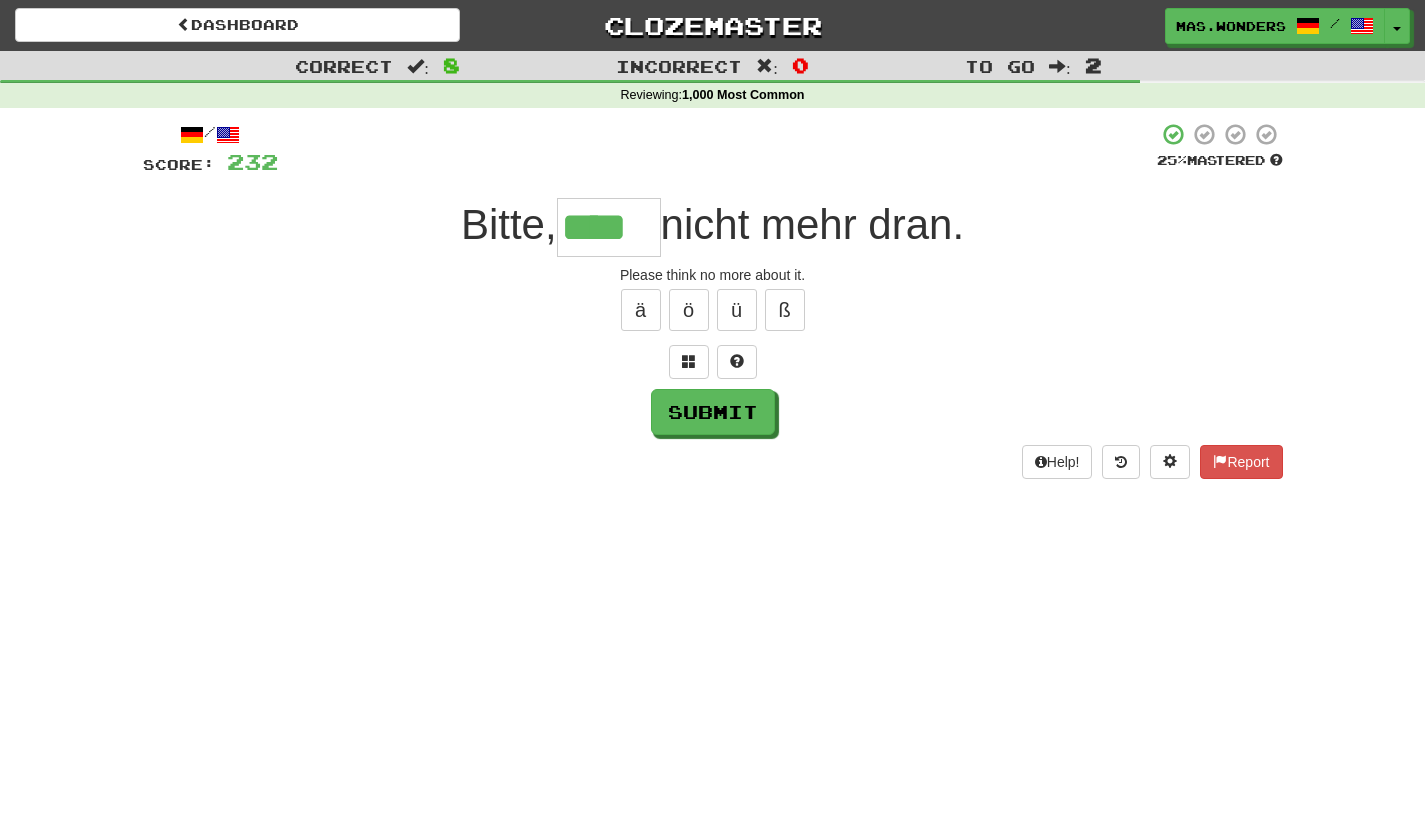 type on "****" 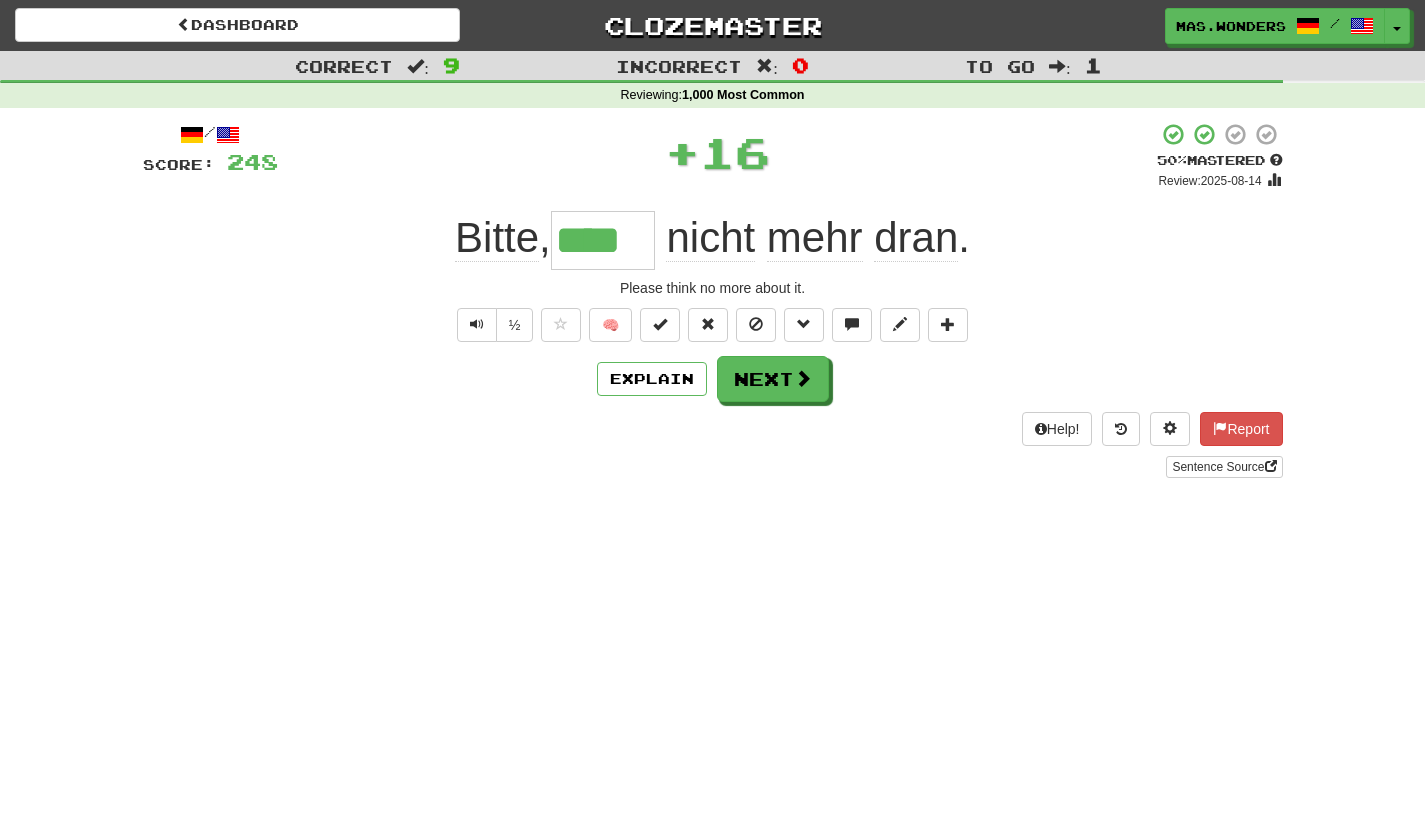 type 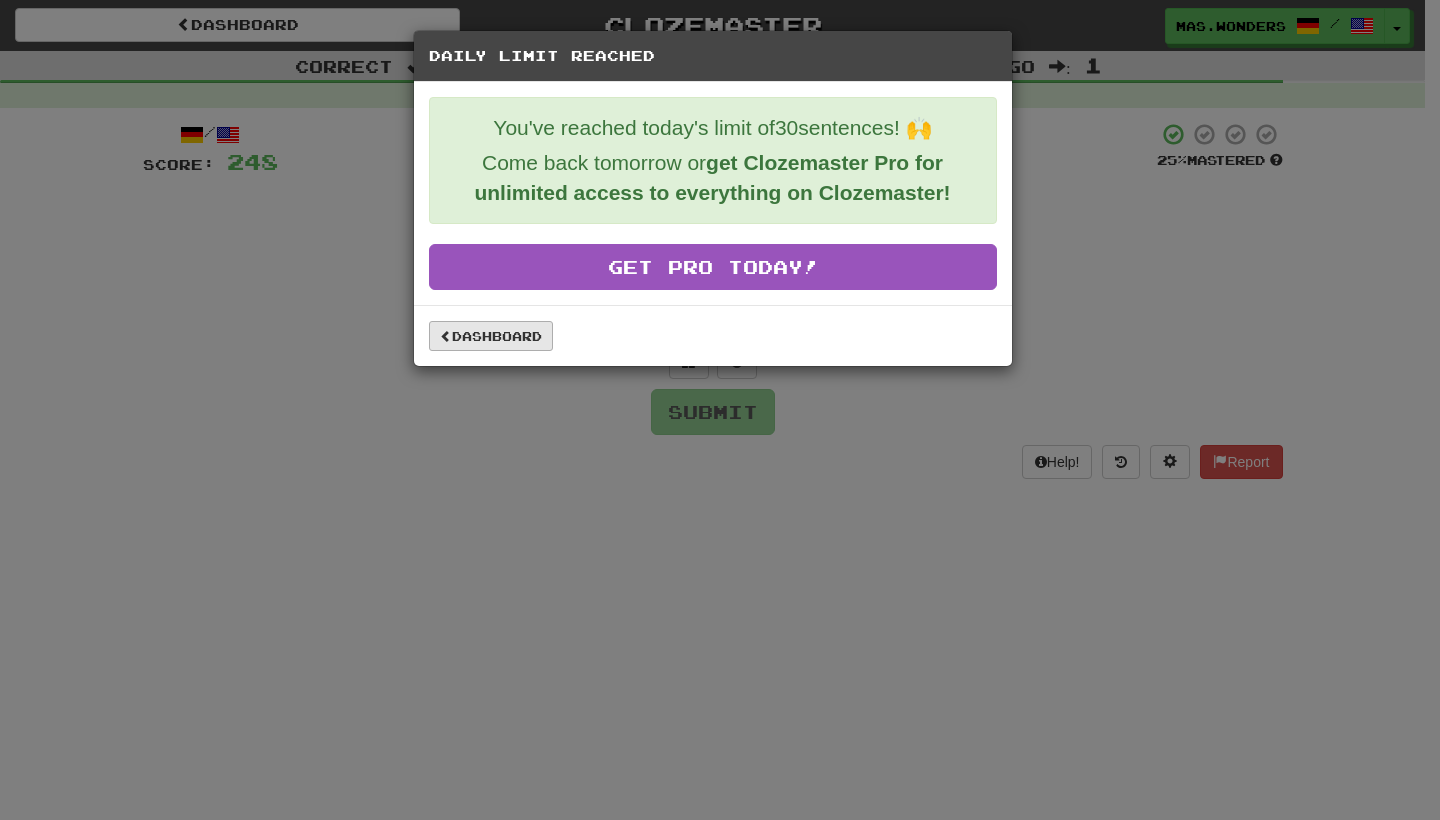 click on "Dashboard" at bounding box center (491, 336) 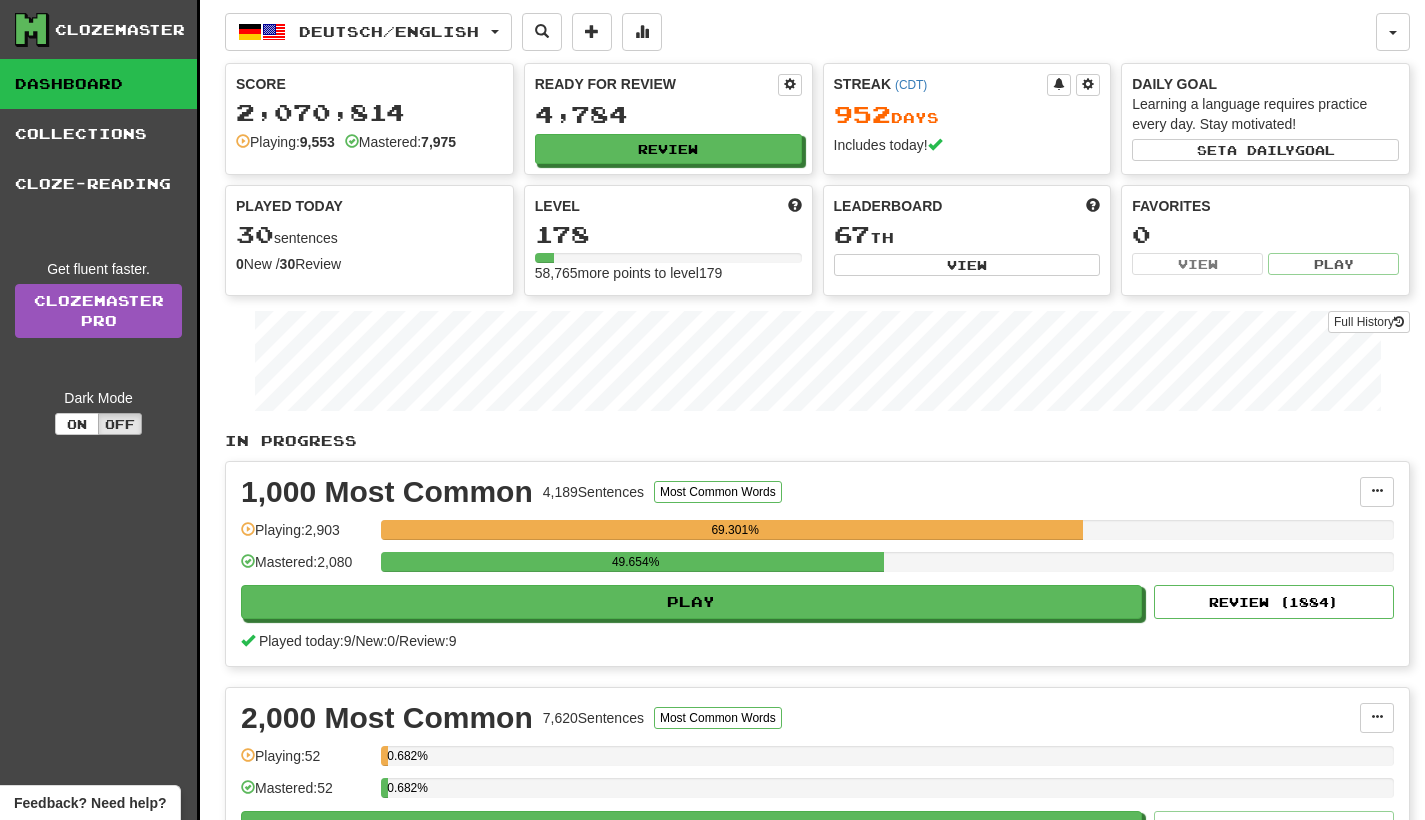 scroll, scrollTop: 0, scrollLeft: 0, axis: both 